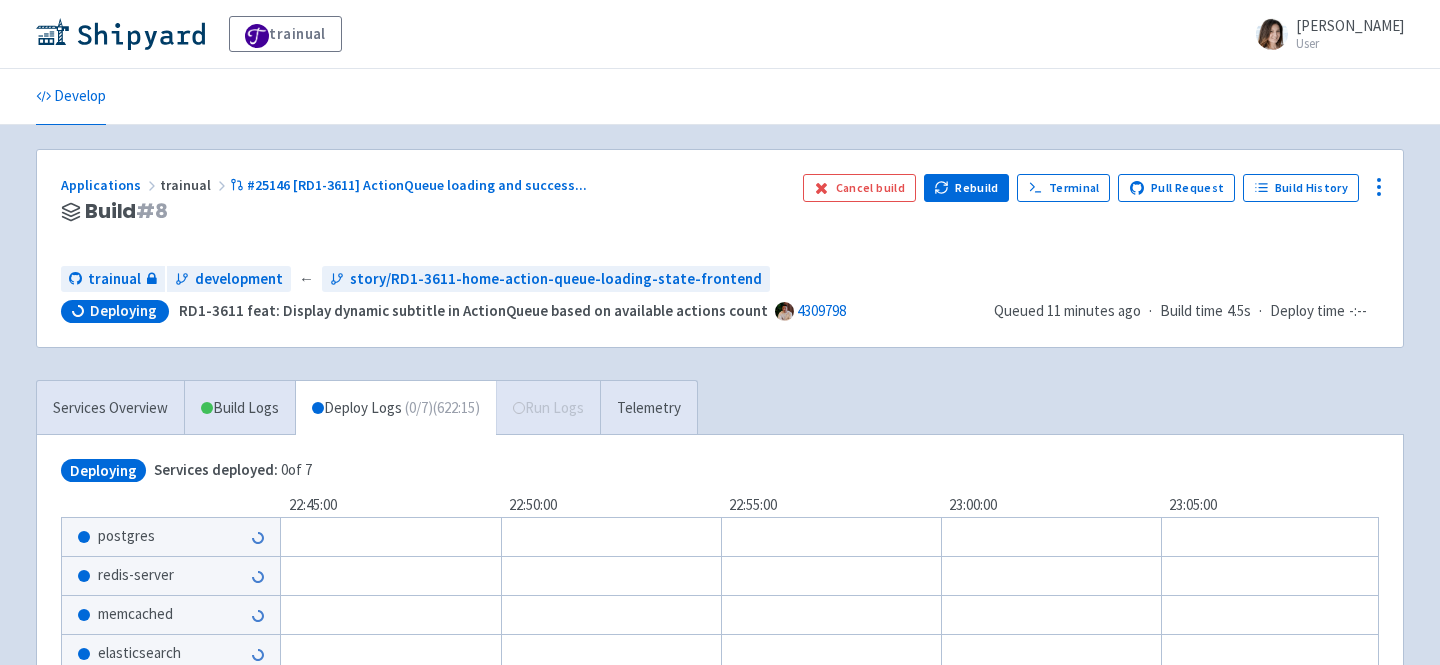 scroll, scrollTop: 0, scrollLeft: 0, axis: both 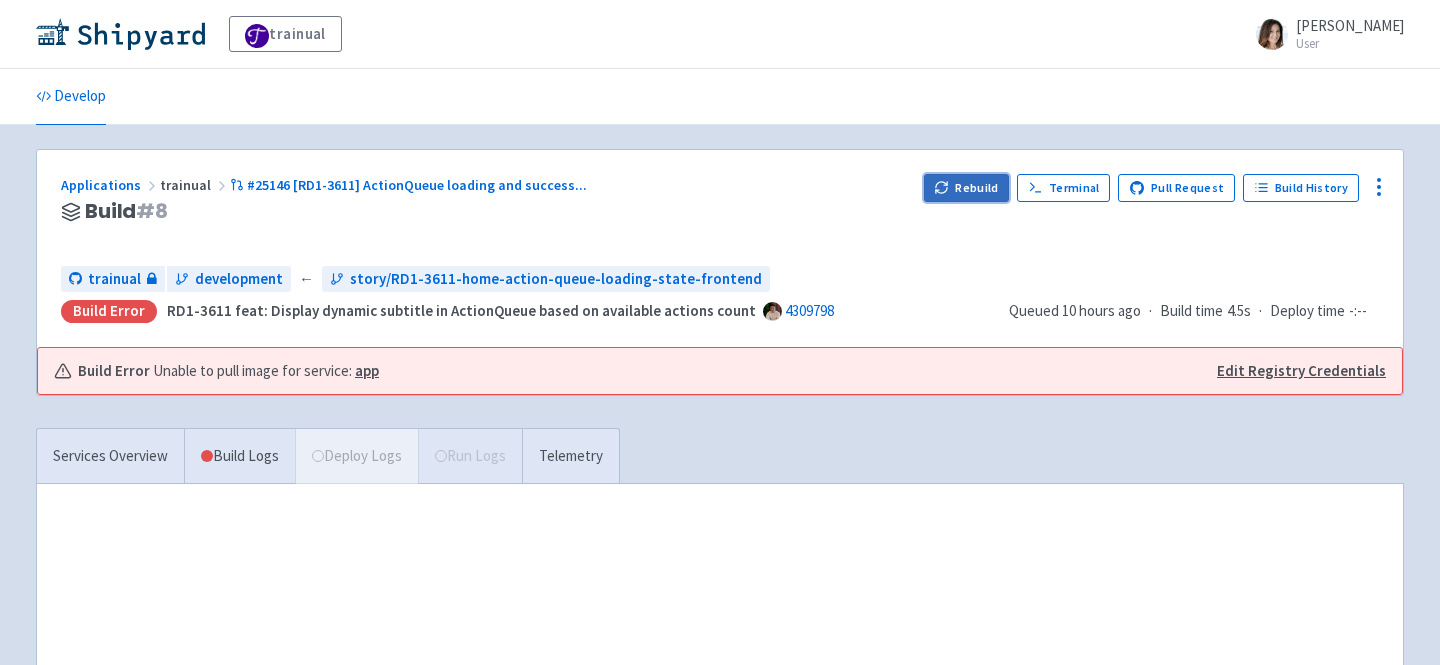 click on "Rebuild" at bounding box center [967, 188] 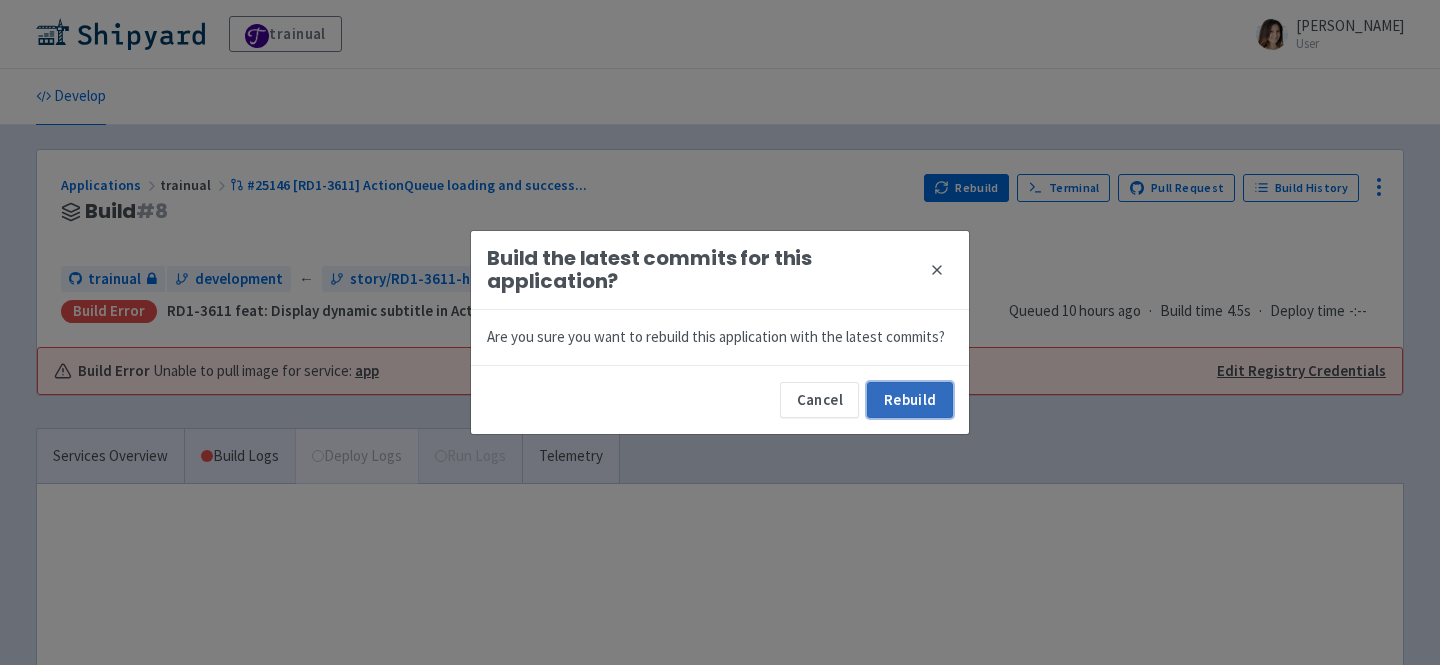 click on "Rebuild" at bounding box center (910, 400) 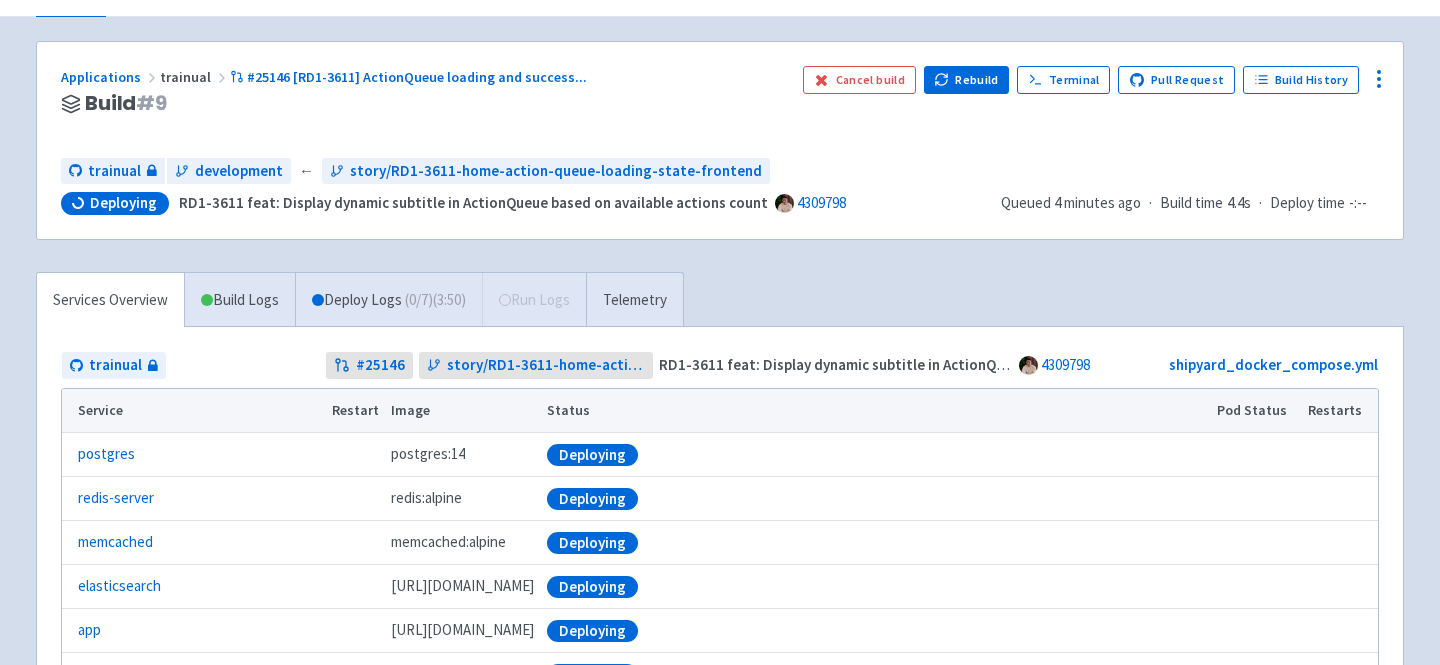 scroll, scrollTop: 101, scrollLeft: 0, axis: vertical 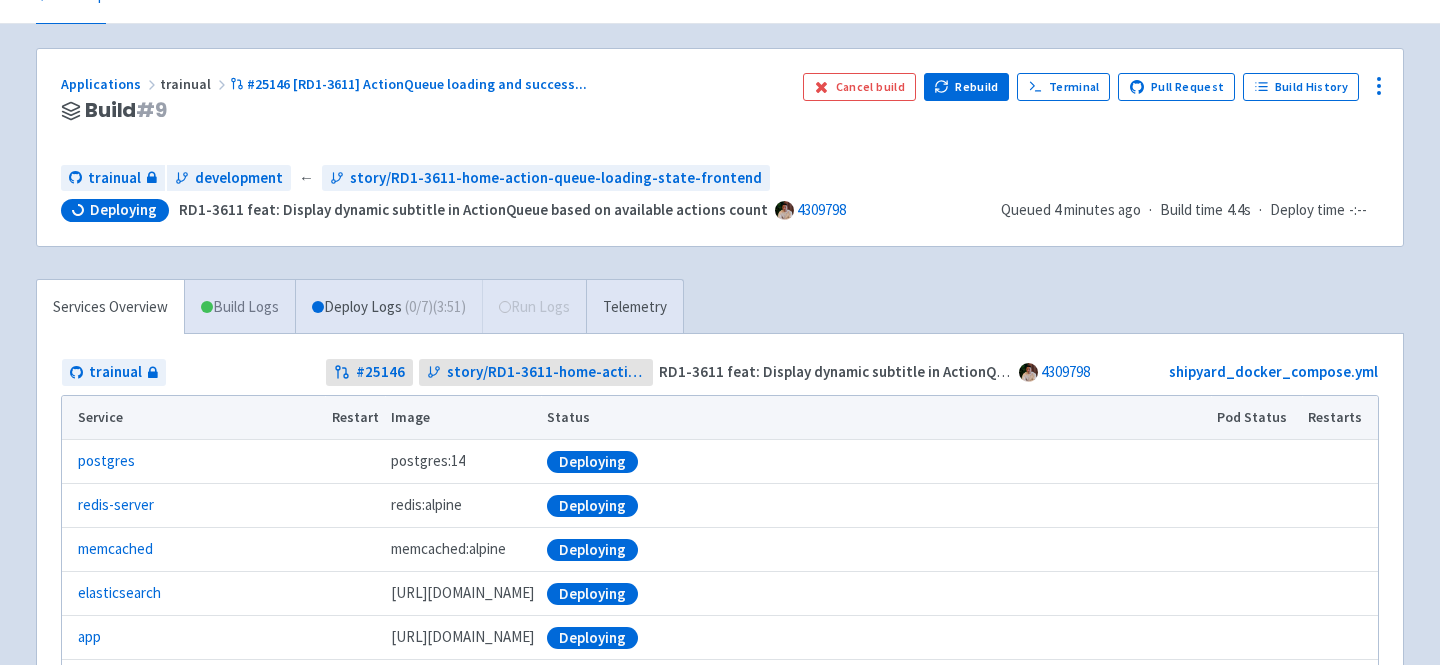 click on "Build Logs" at bounding box center [240, 307] 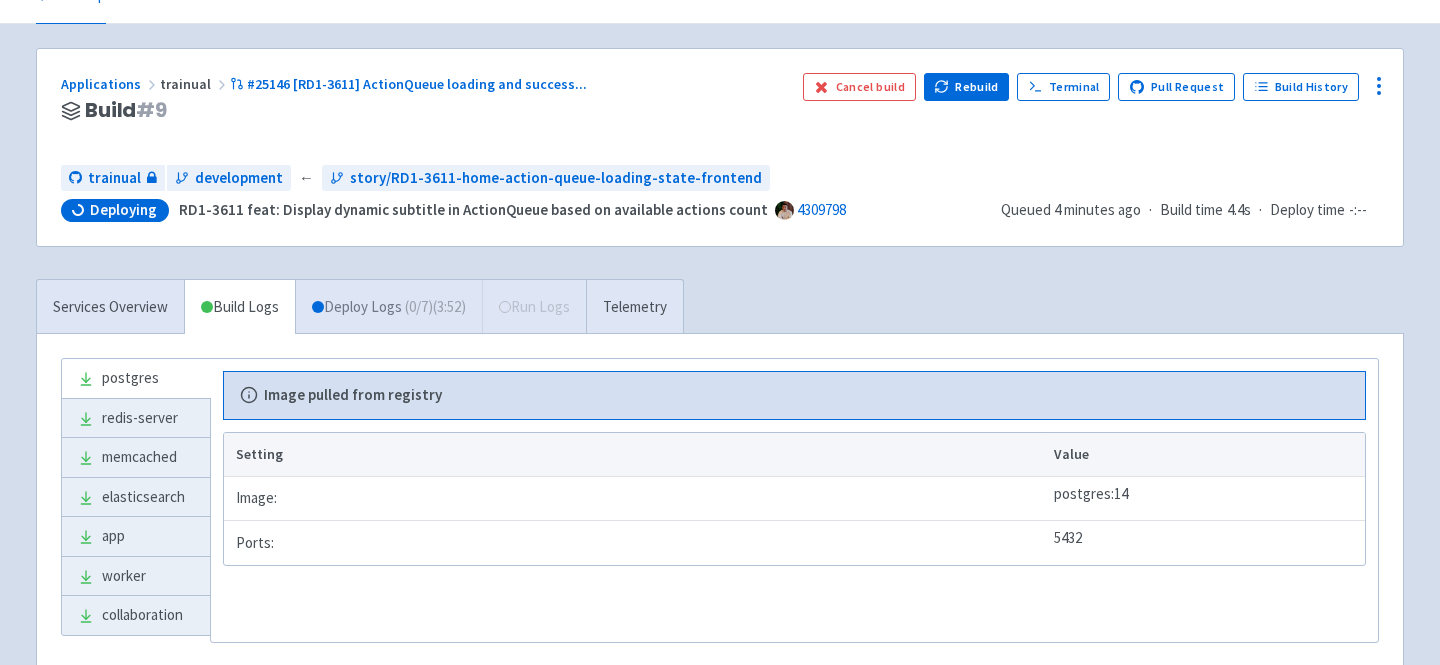 click on "Deploy Logs   ( 0 / 7 )  (3:52)" at bounding box center [388, 307] 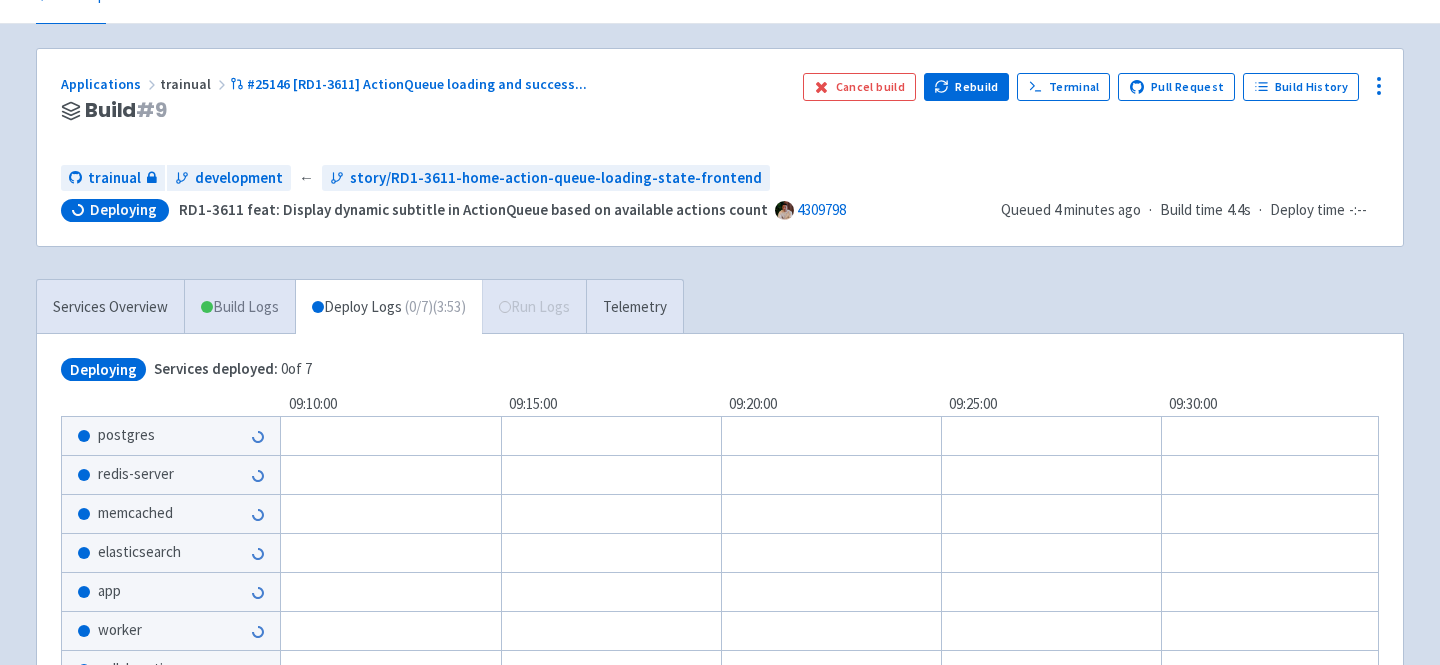 click on "Build Logs" at bounding box center [240, 307] 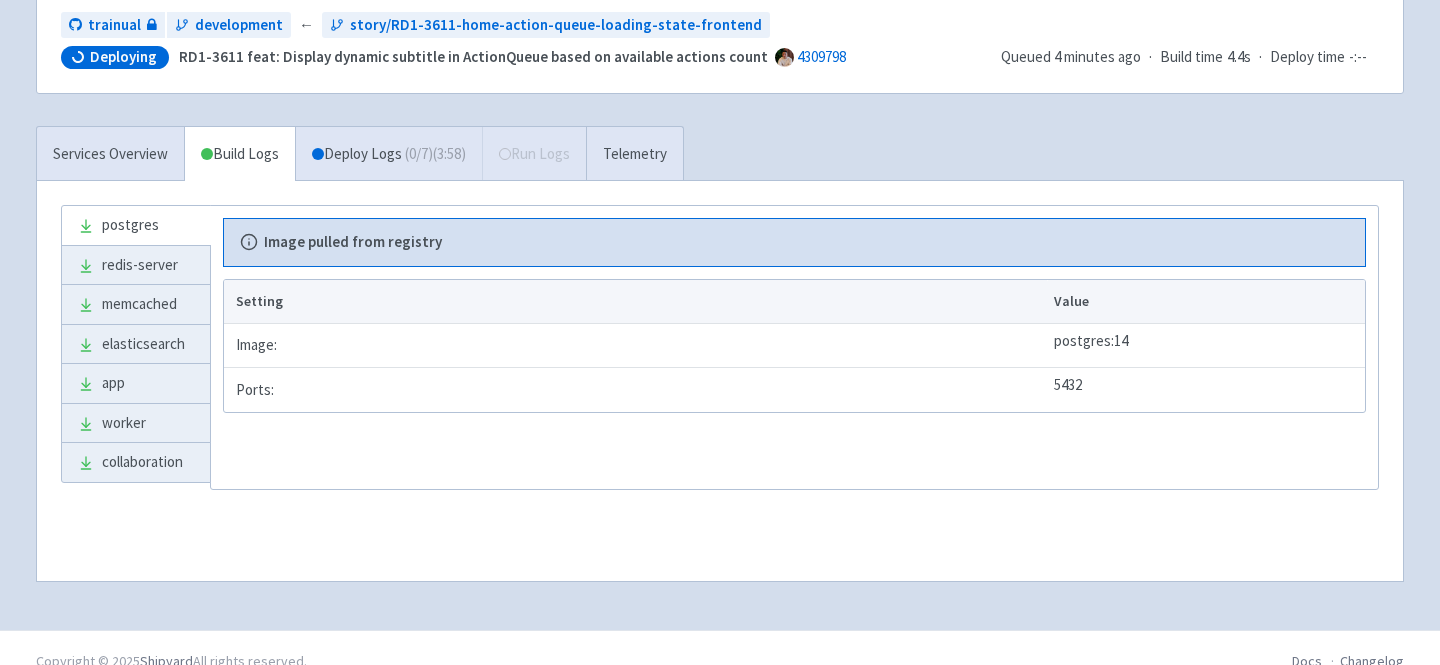 scroll, scrollTop: 263, scrollLeft: 0, axis: vertical 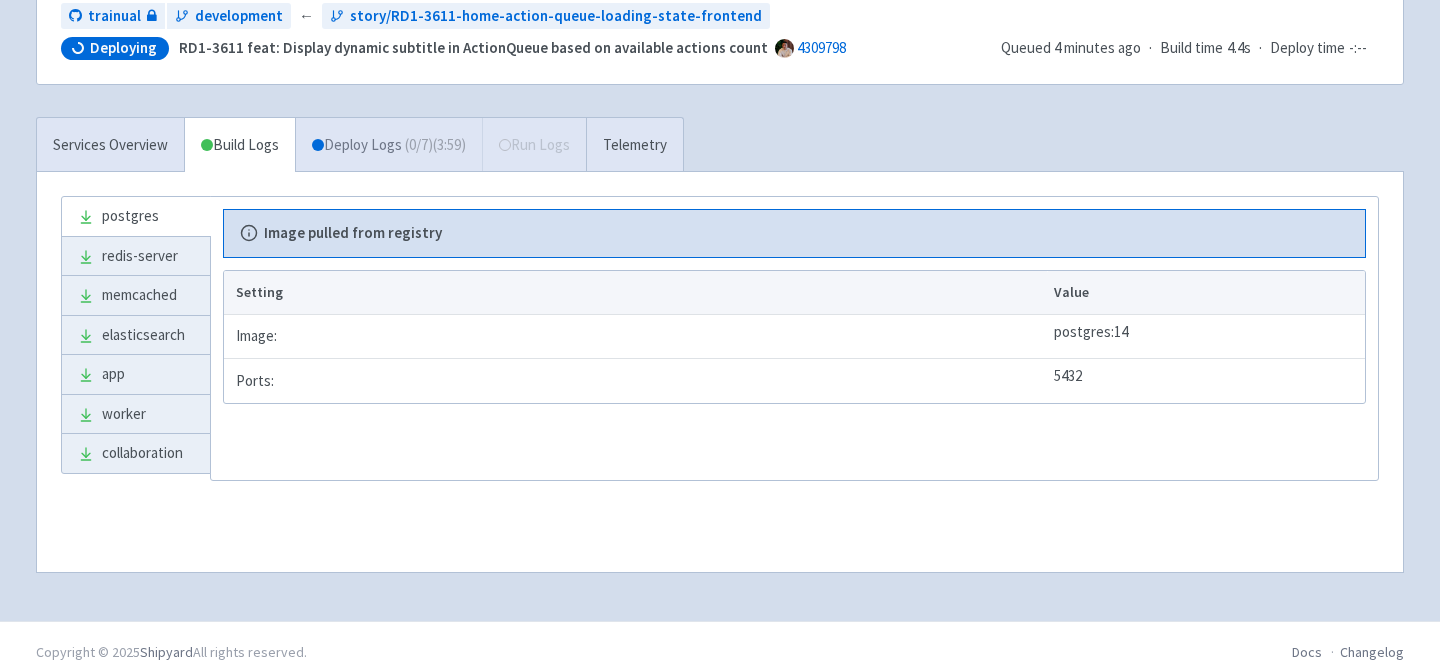 click on "Deploy Logs   ( 0 / 7 )  (3:59)" at bounding box center [388, 145] 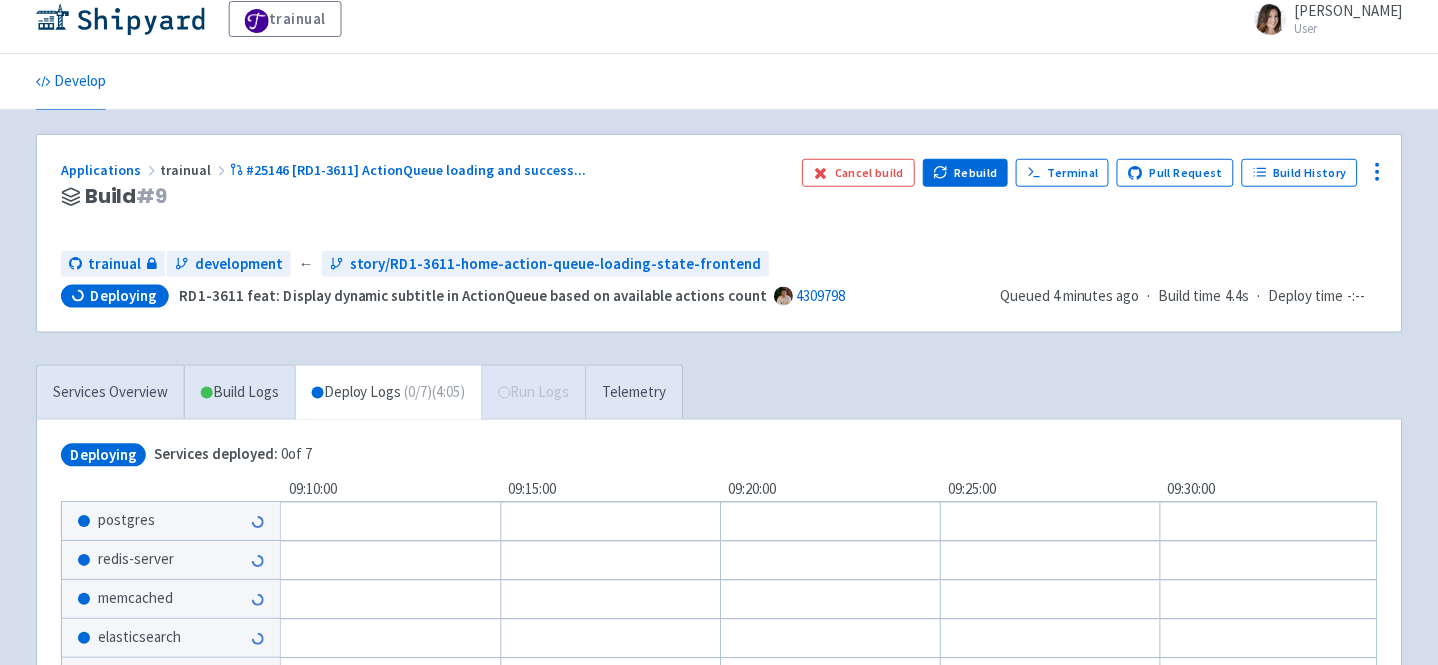 scroll, scrollTop: 0, scrollLeft: 0, axis: both 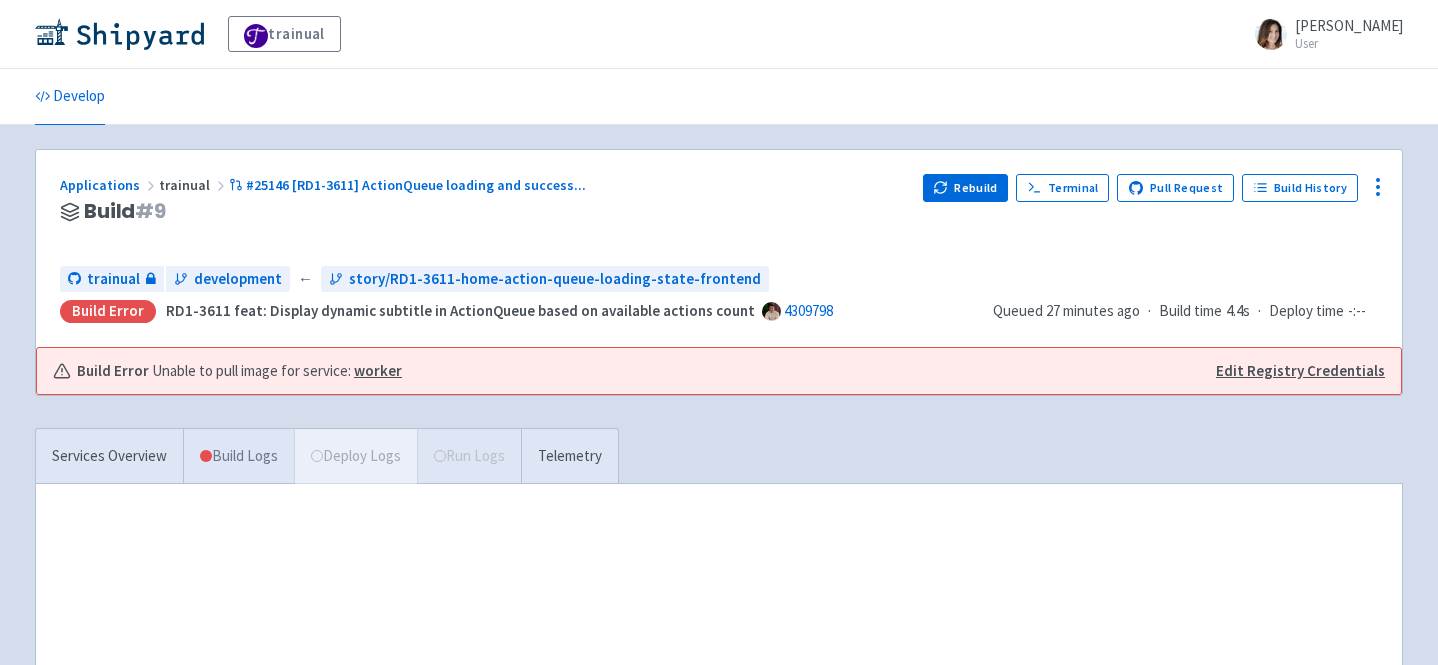 click on "Build Logs" at bounding box center [239, 456] 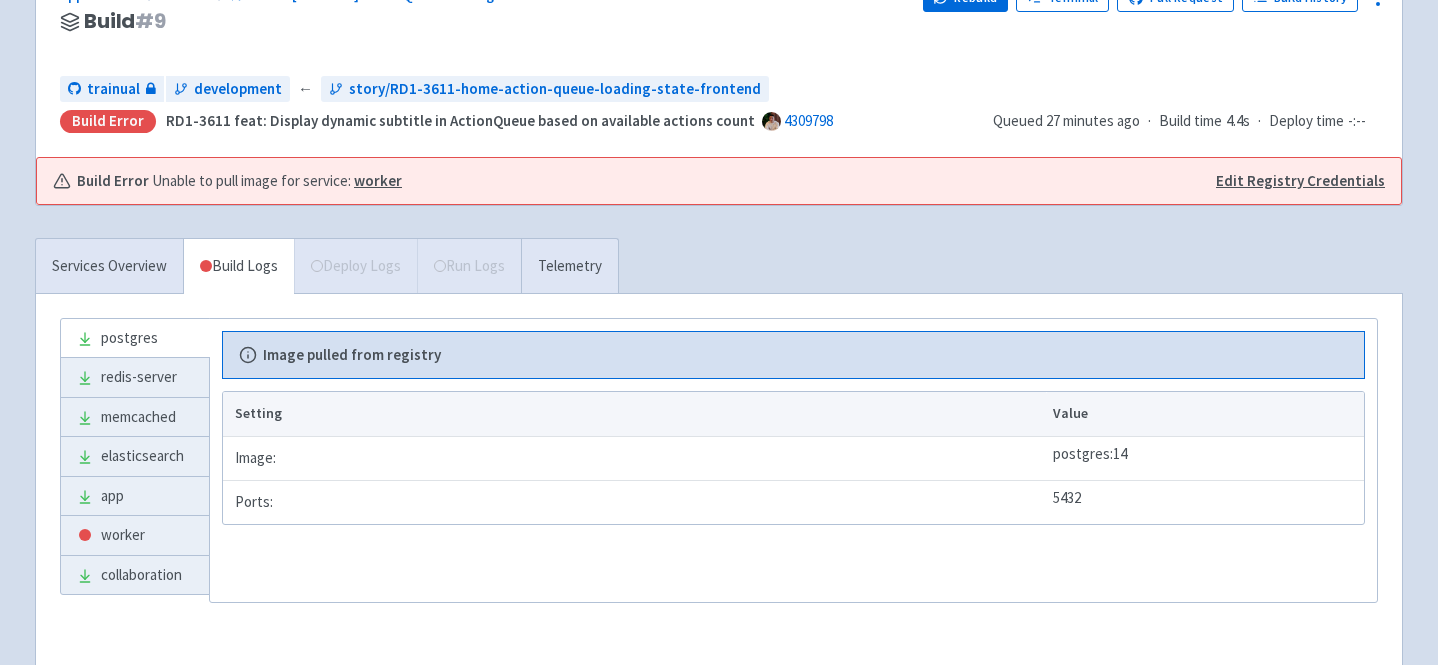 scroll, scrollTop: 0, scrollLeft: 0, axis: both 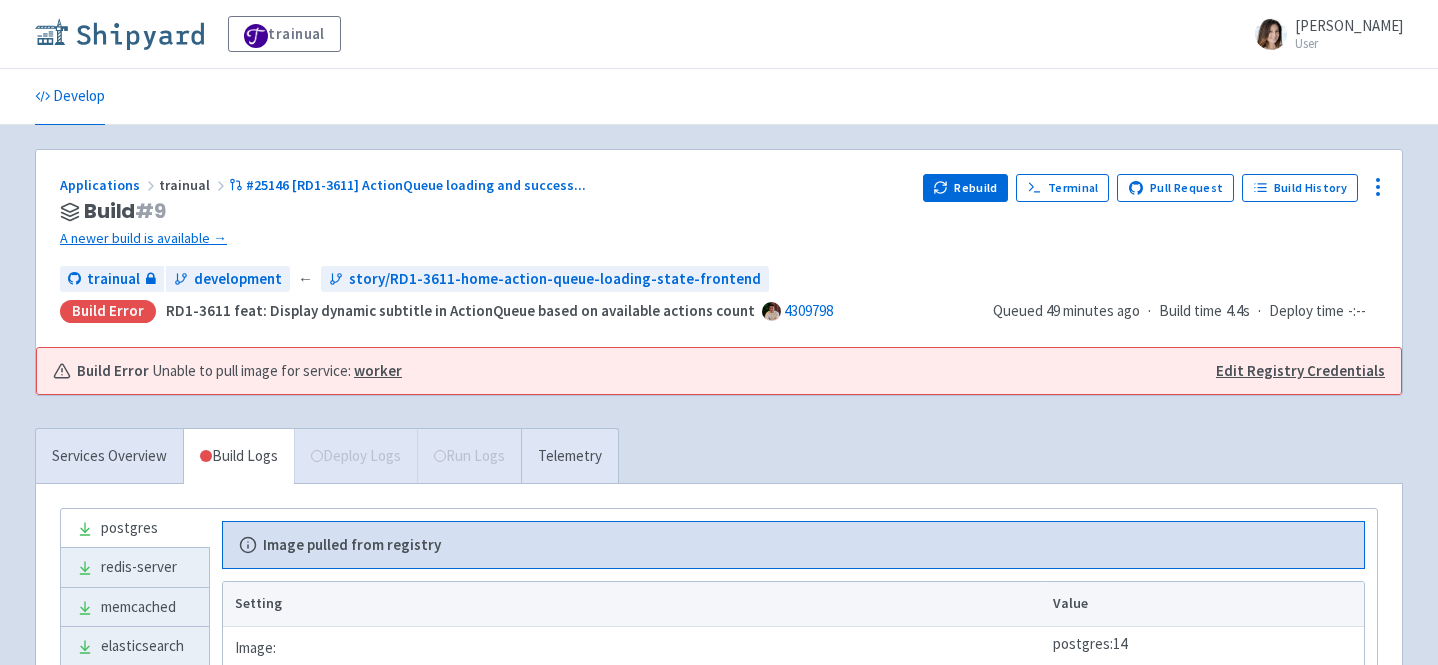 click at bounding box center (119, 34) 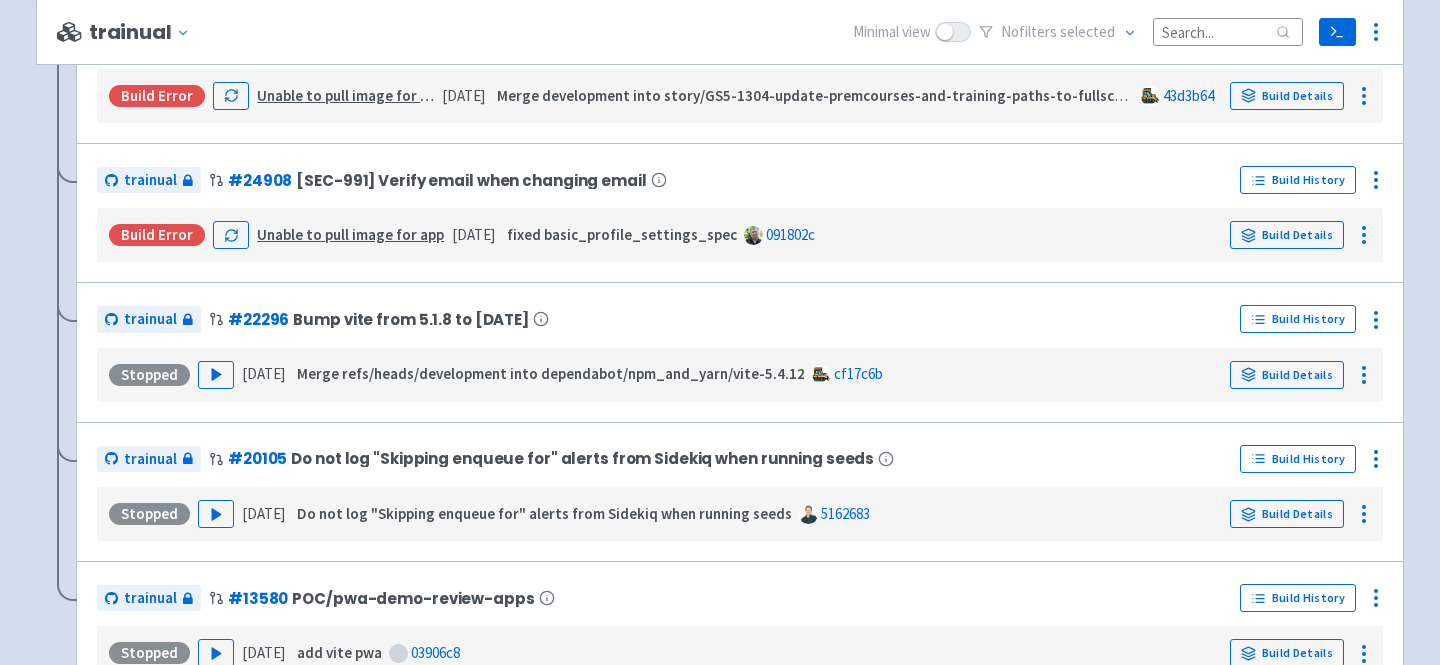 scroll, scrollTop: 3190, scrollLeft: 0, axis: vertical 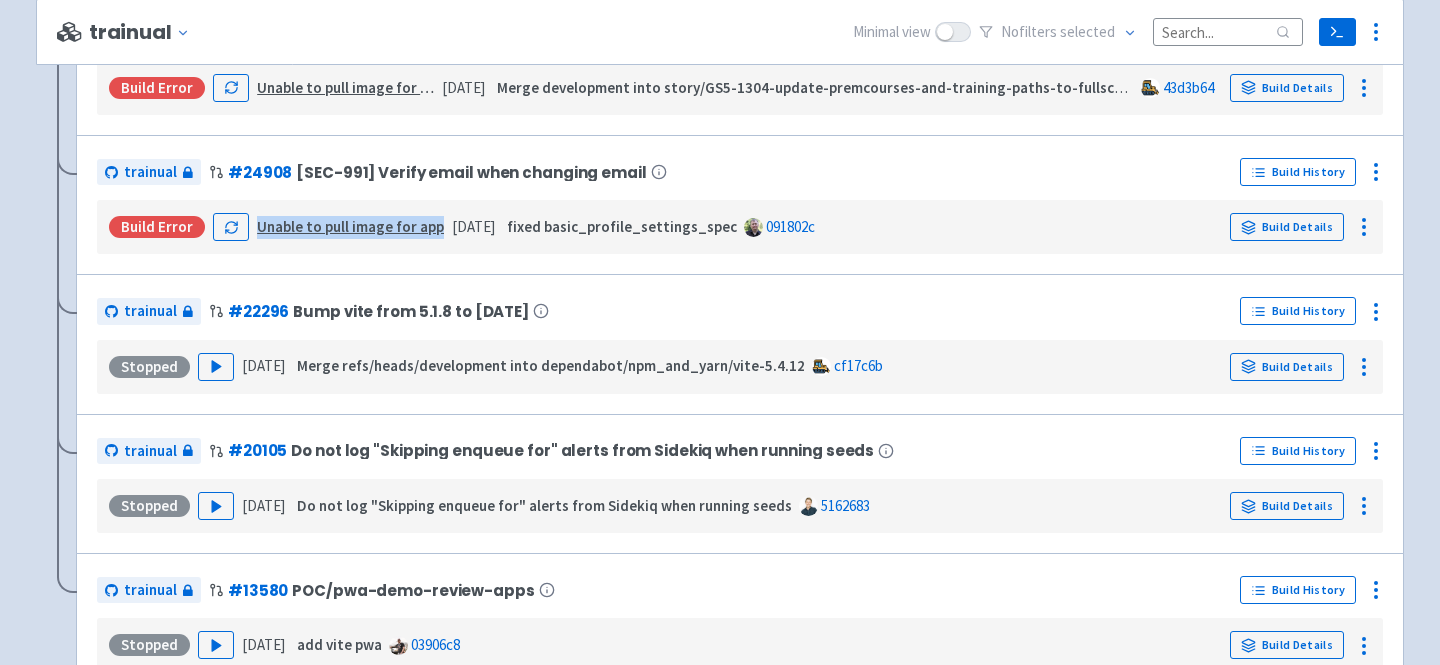 copy on "Unable to pull image for app" 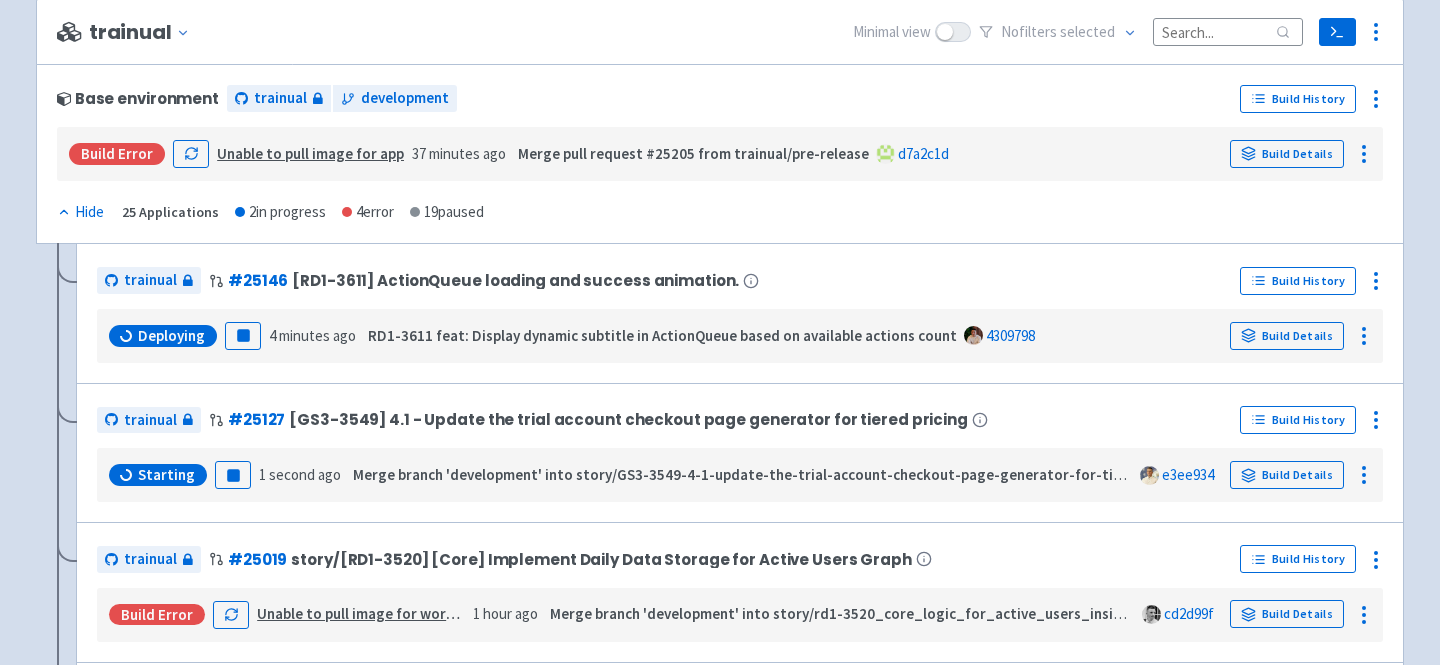 scroll, scrollTop: 304, scrollLeft: 0, axis: vertical 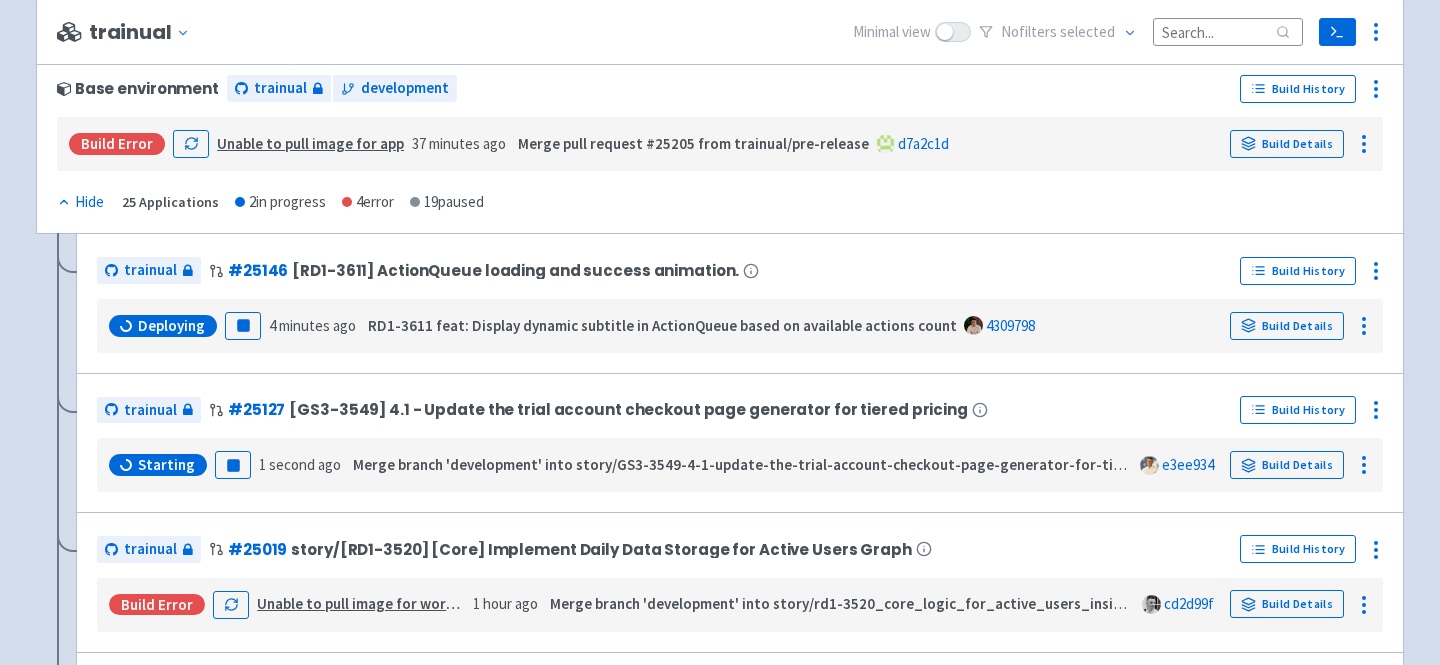 click at bounding box center [1228, 31] 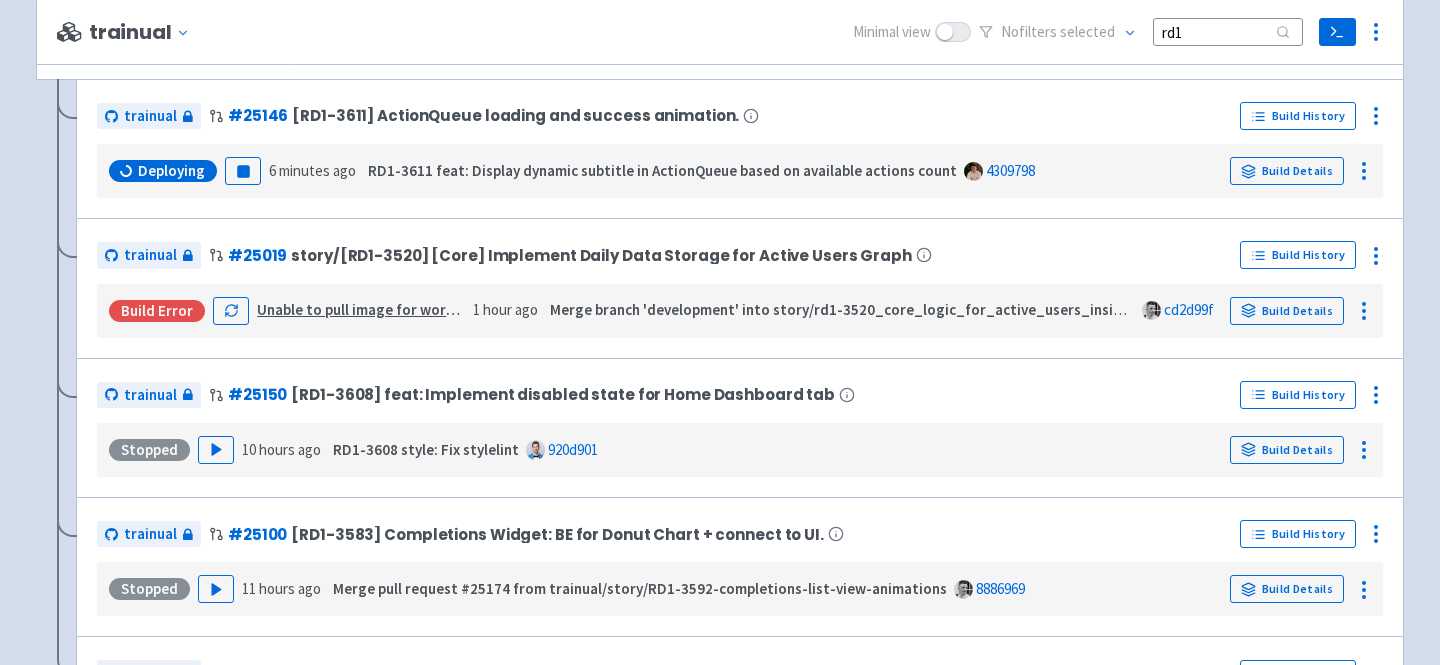 scroll, scrollTop: 280, scrollLeft: 0, axis: vertical 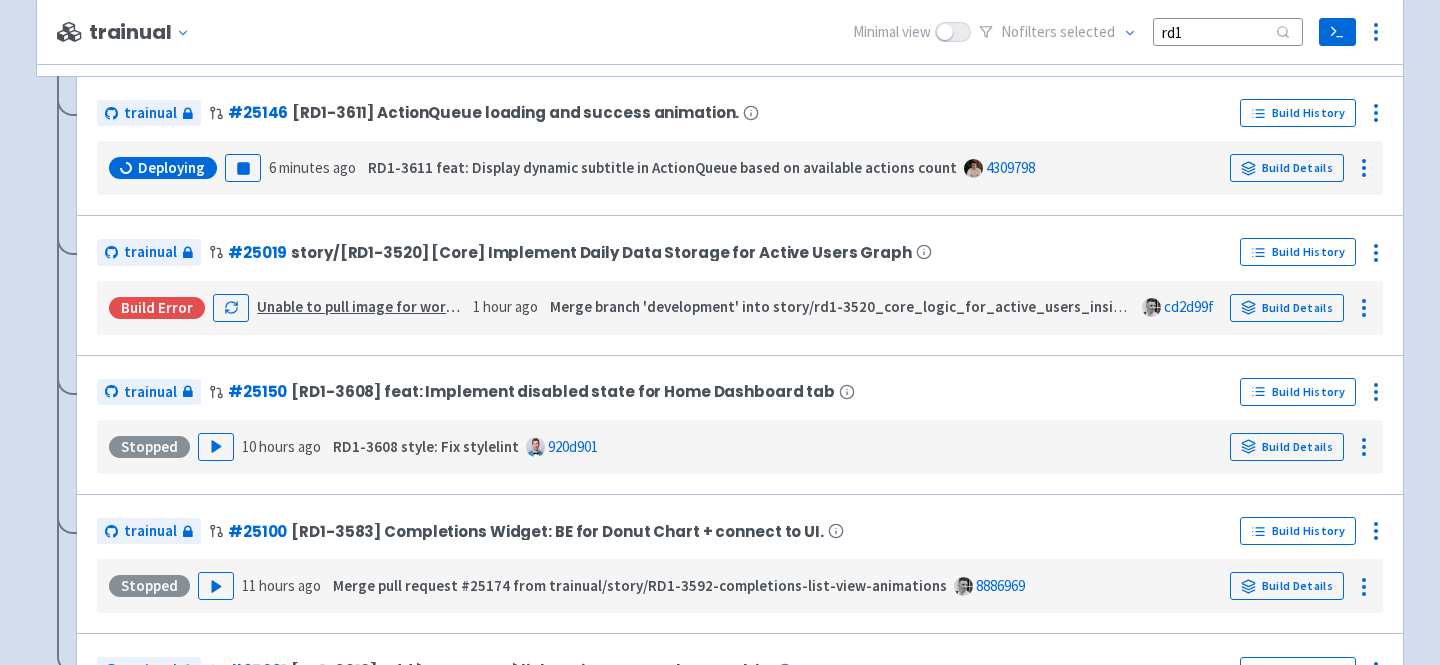 type on "rd1" 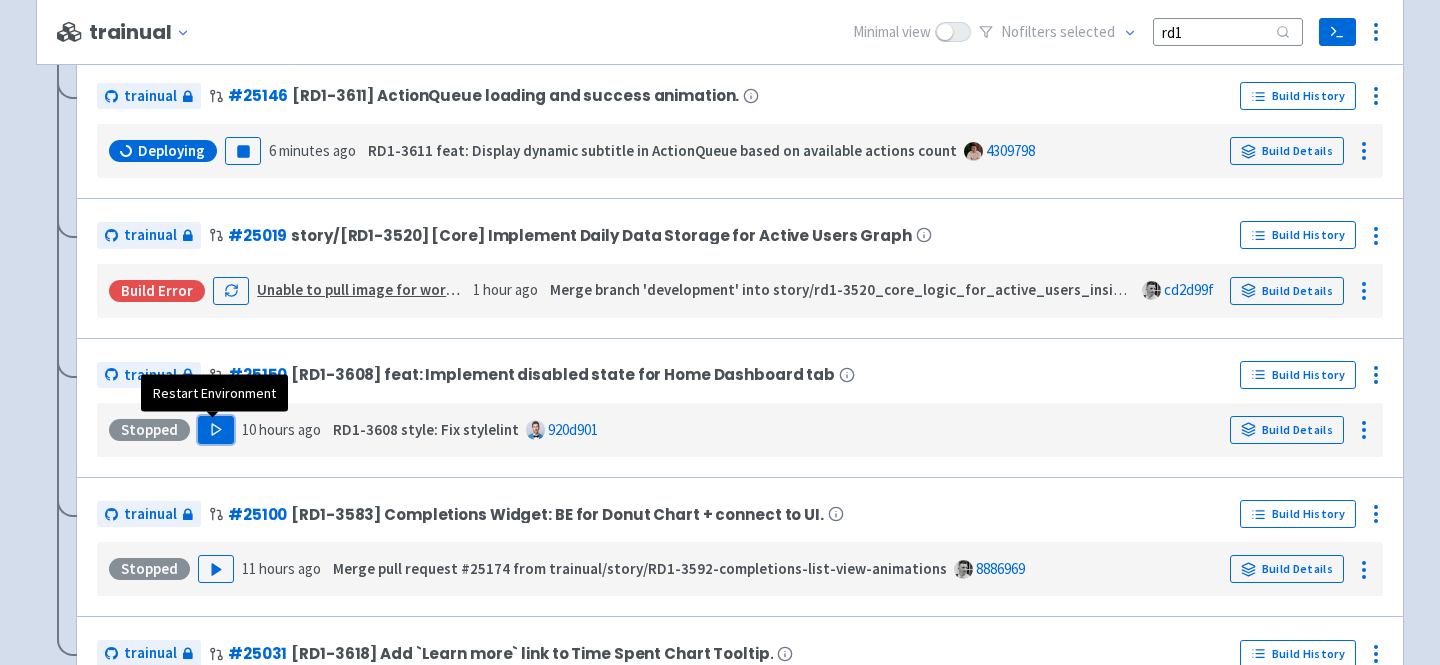 click 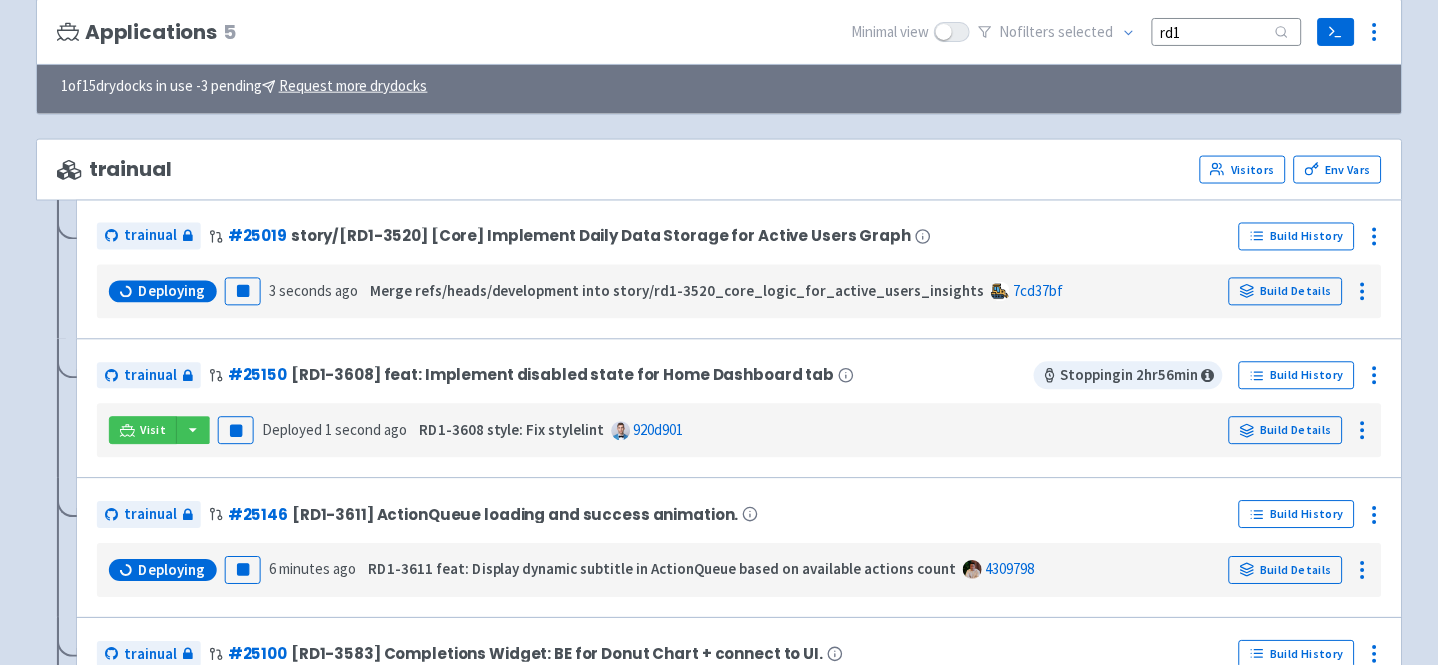 scroll, scrollTop: 165, scrollLeft: 0, axis: vertical 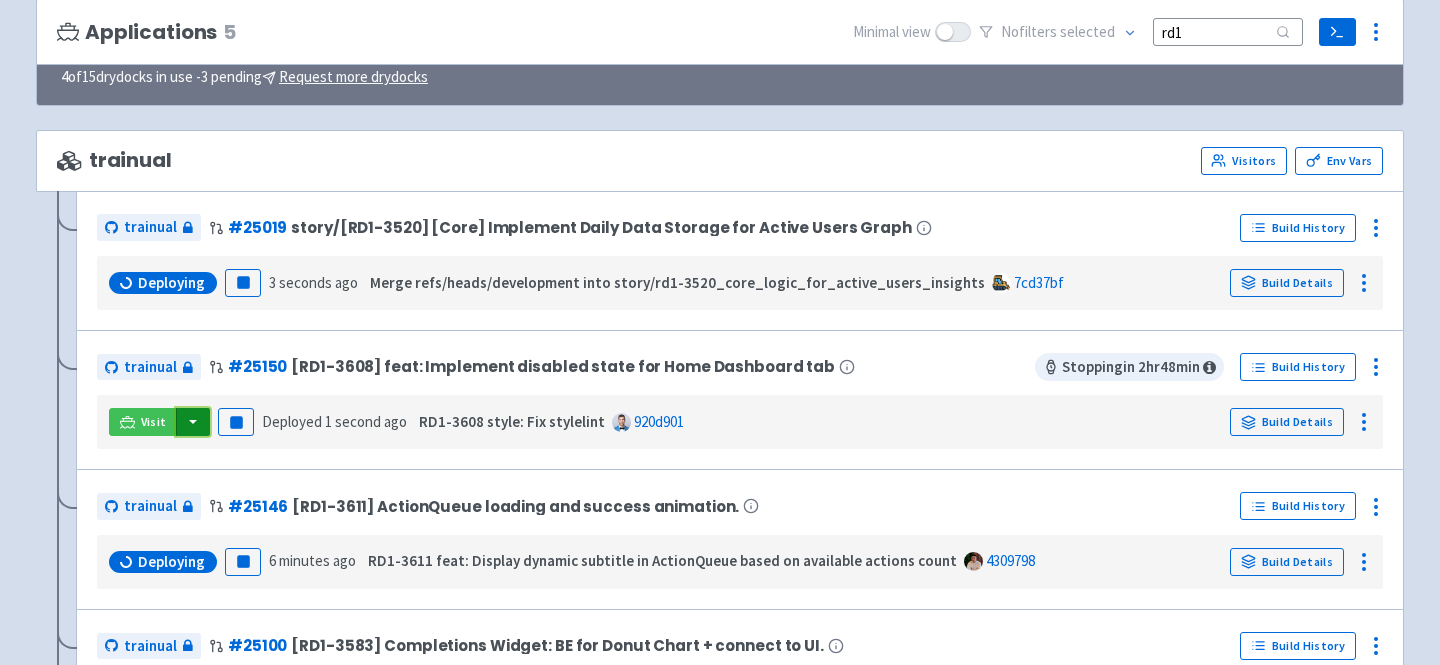 click at bounding box center [193, 422] 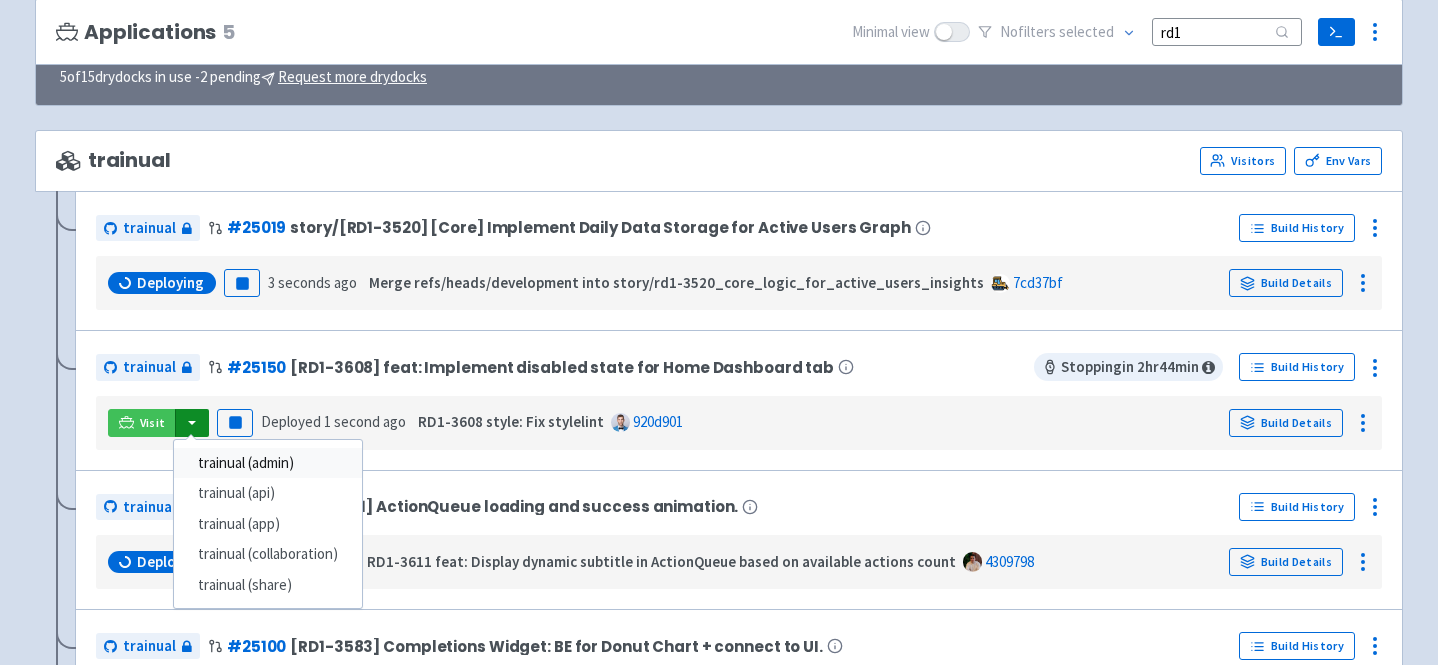 click on "trainual (admin)" at bounding box center (268, 463) 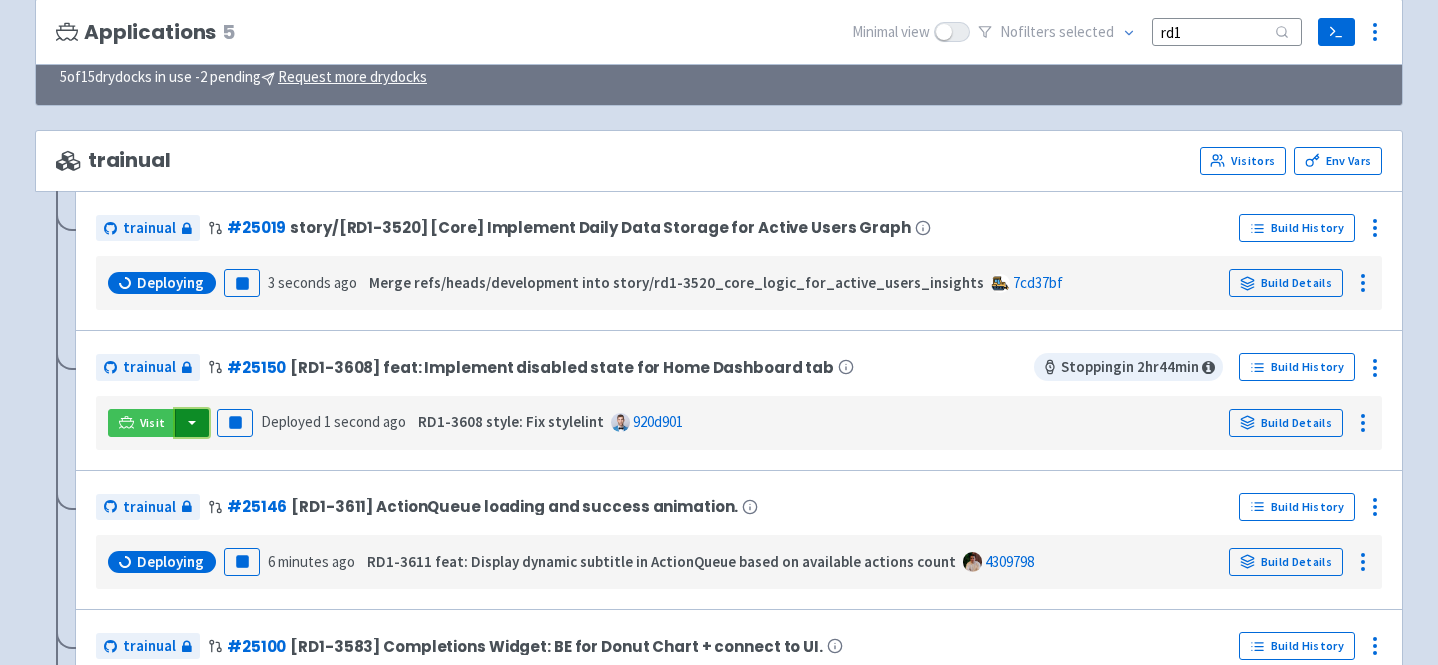 click at bounding box center (192, 423) 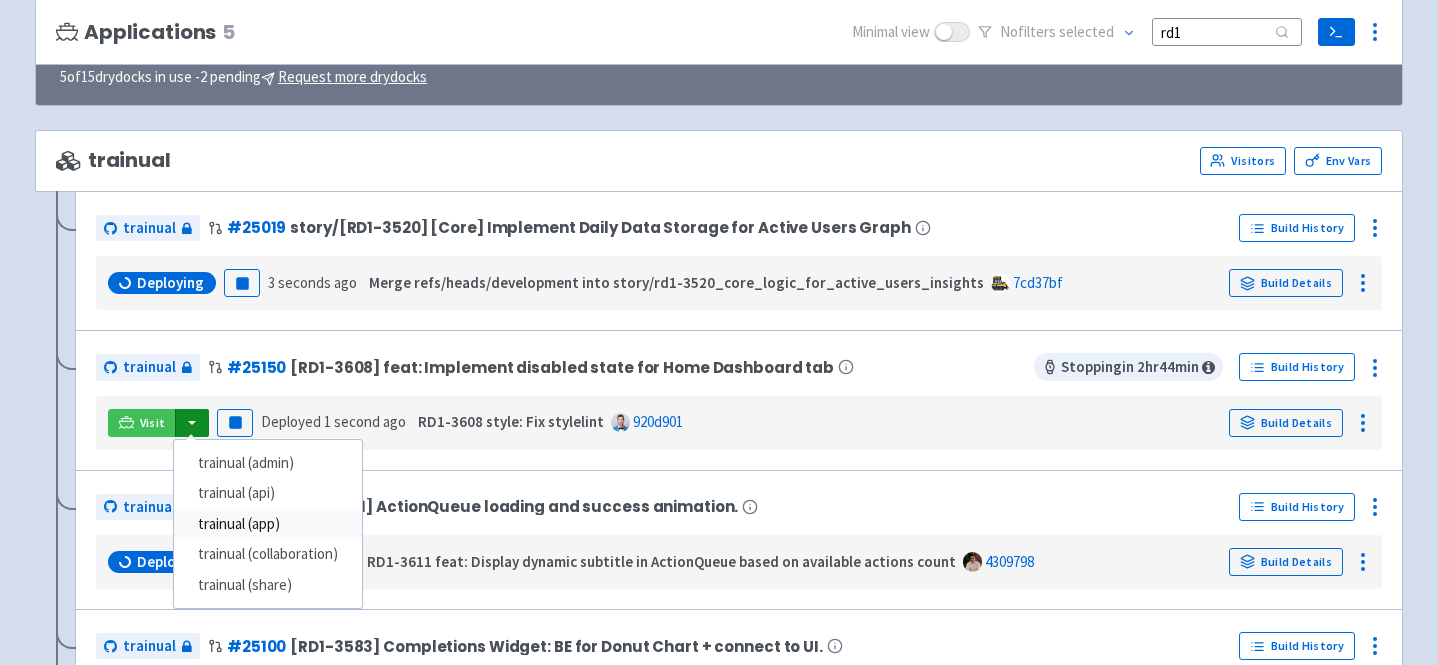 click on "trainual (app)" at bounding box center (268, 524) 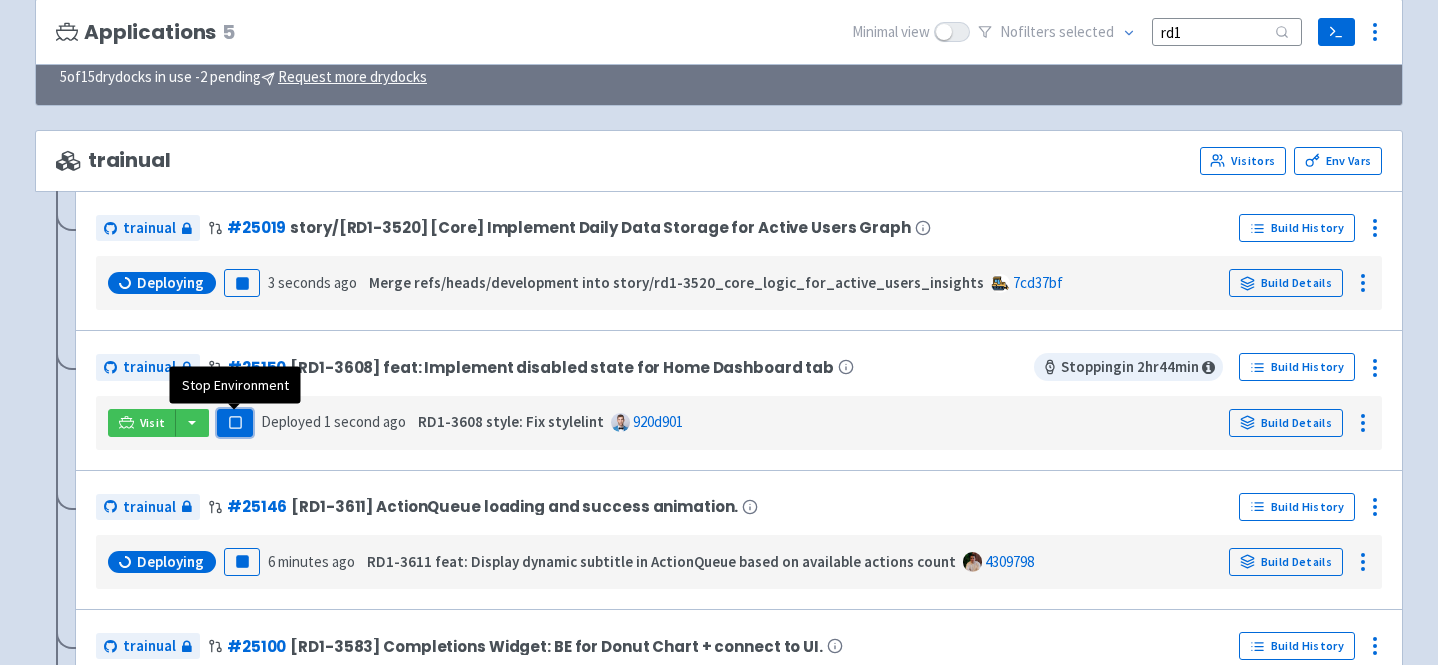 click 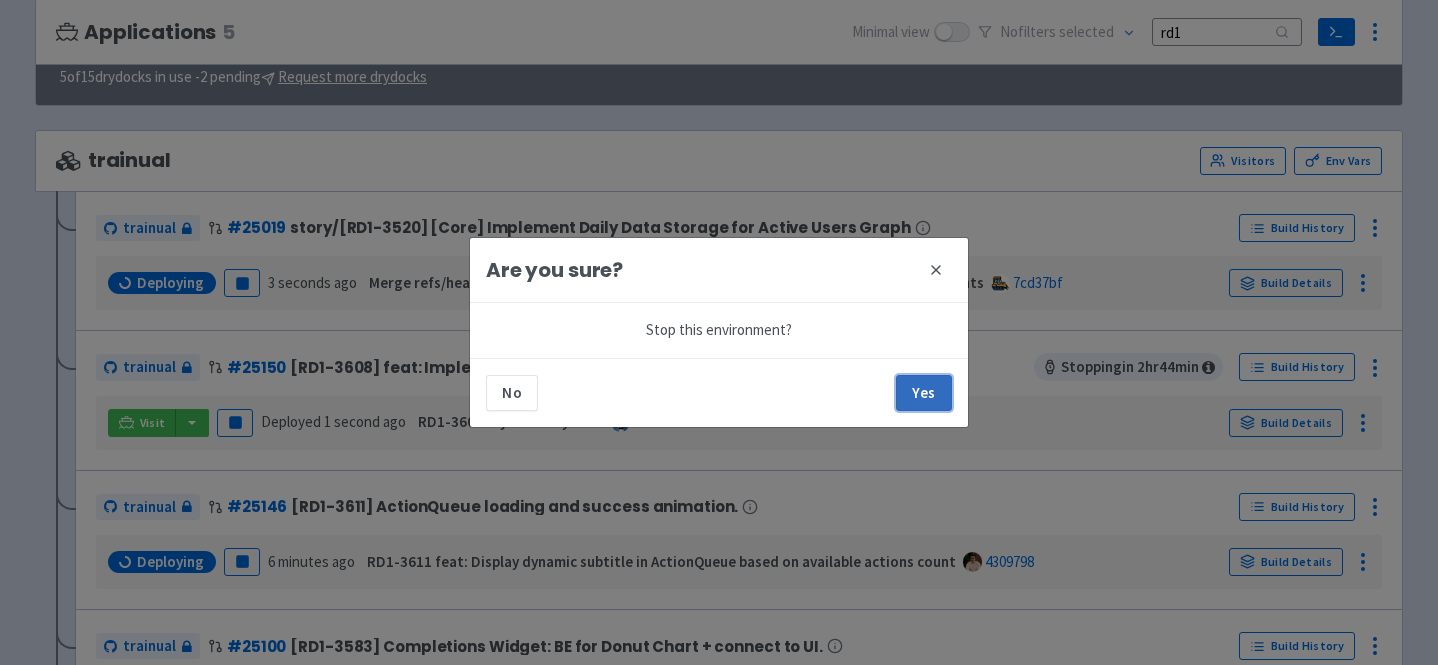 click on "Yes" at bounding box center (924, 393) 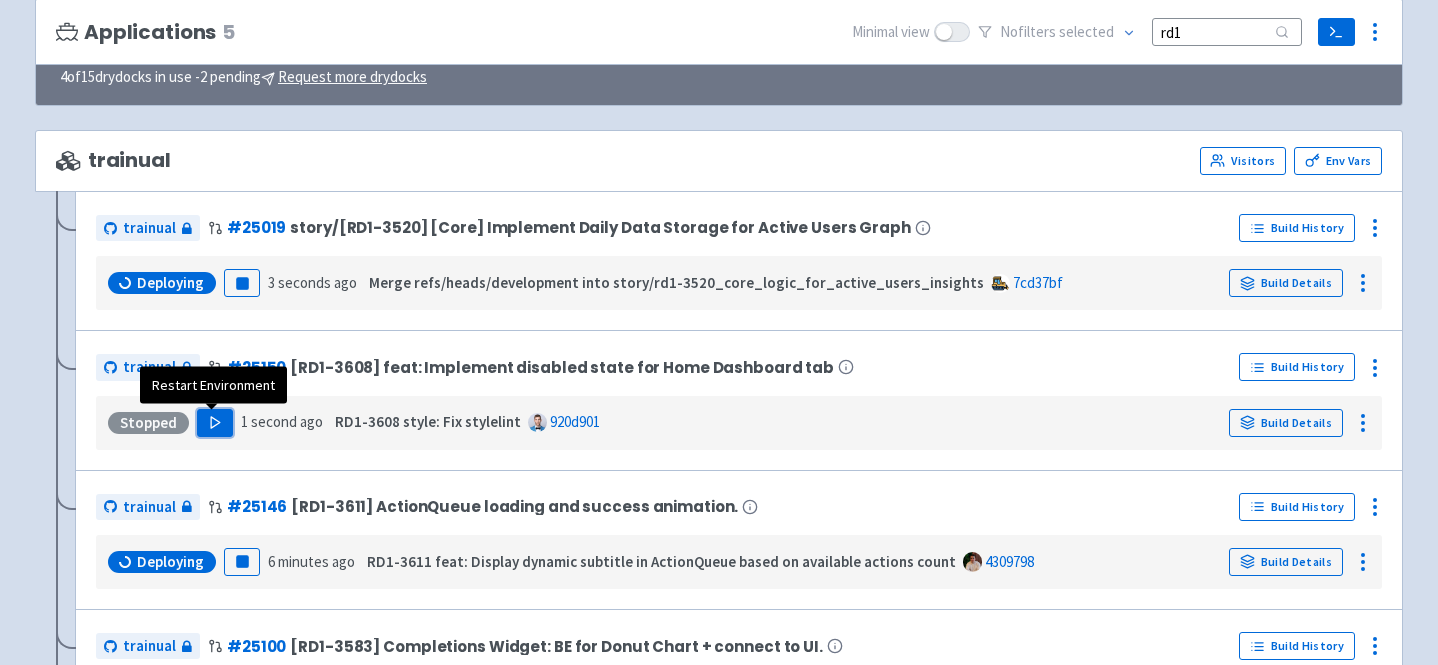 click on "Play" at bounding box center (215, 423) 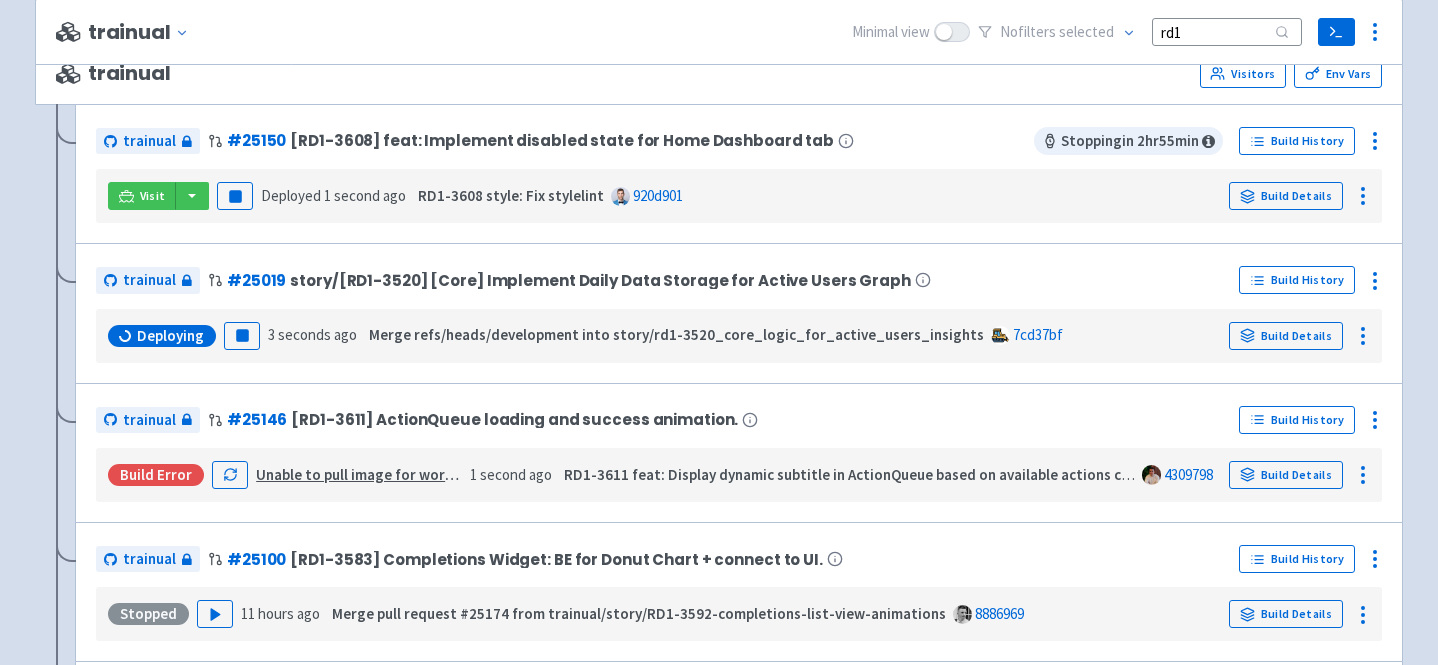 scroll, scrollTop: 245, scrollLeft: 0, axis: vertical 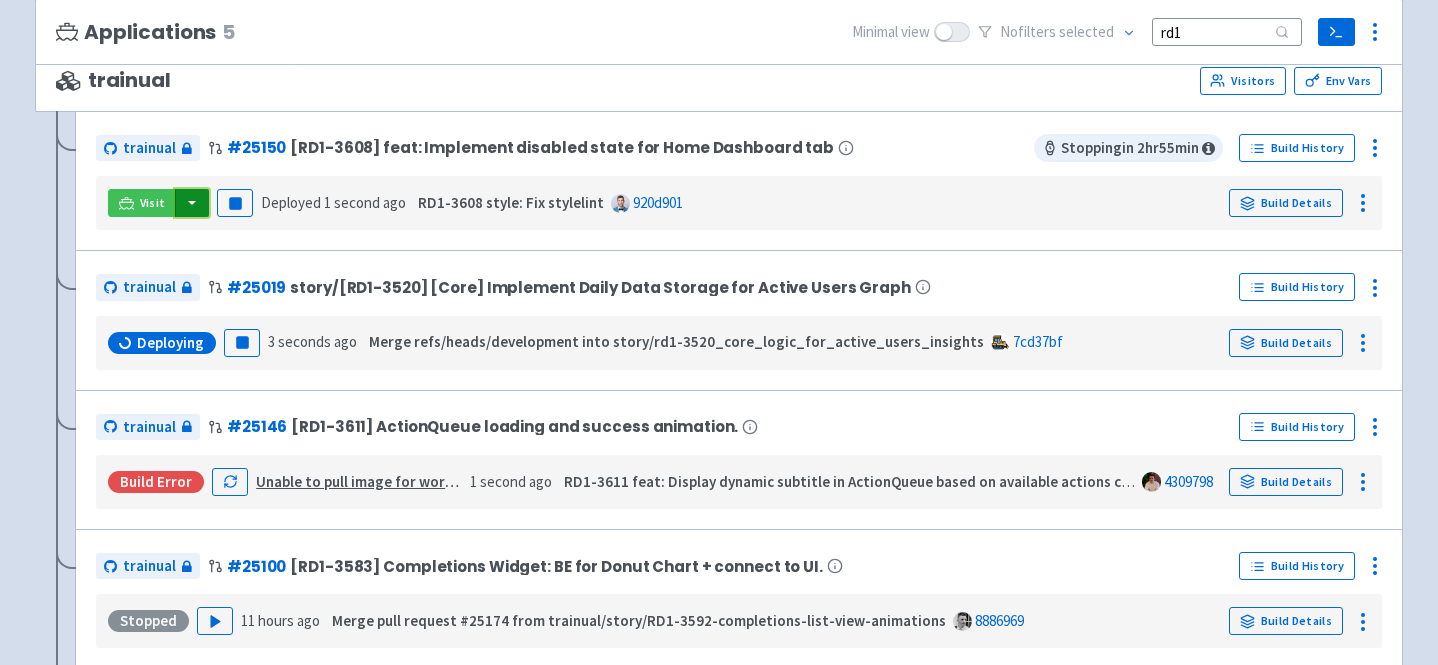 click at bounding box center [192, 203] 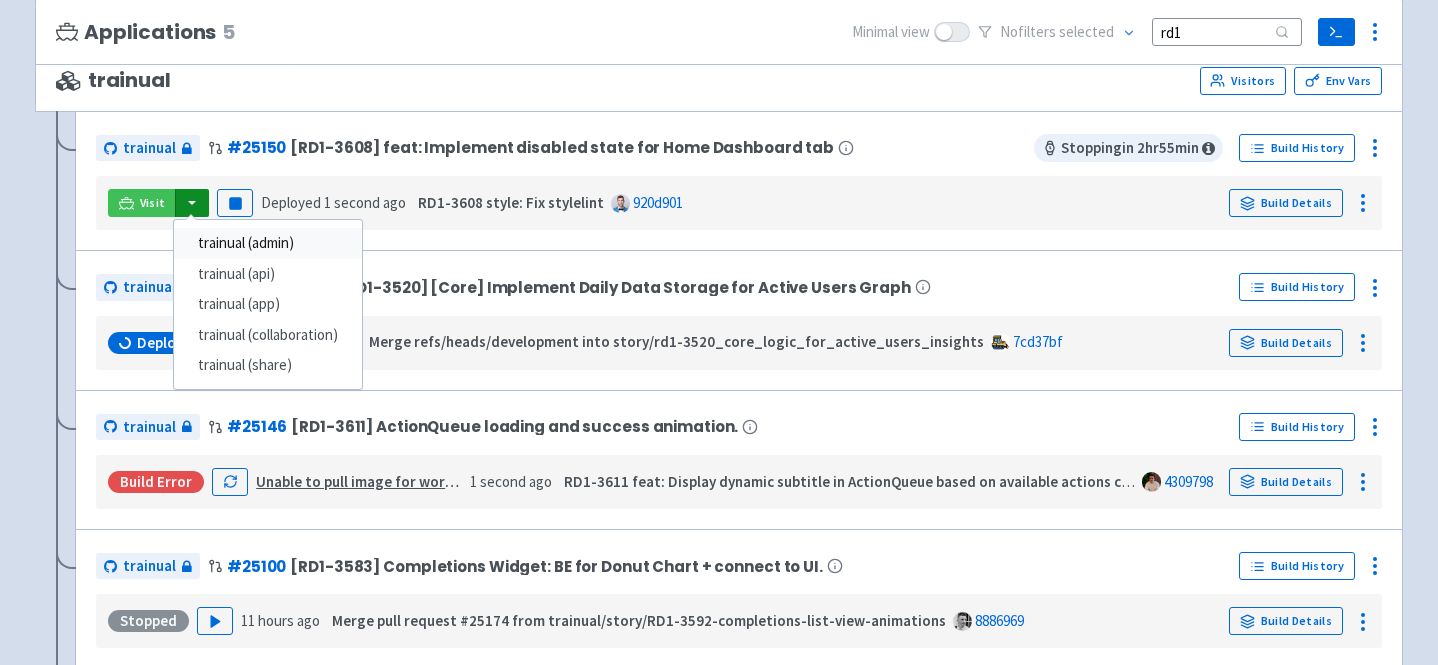 click on "trainual (admin)" at bounding box center [268, 243] 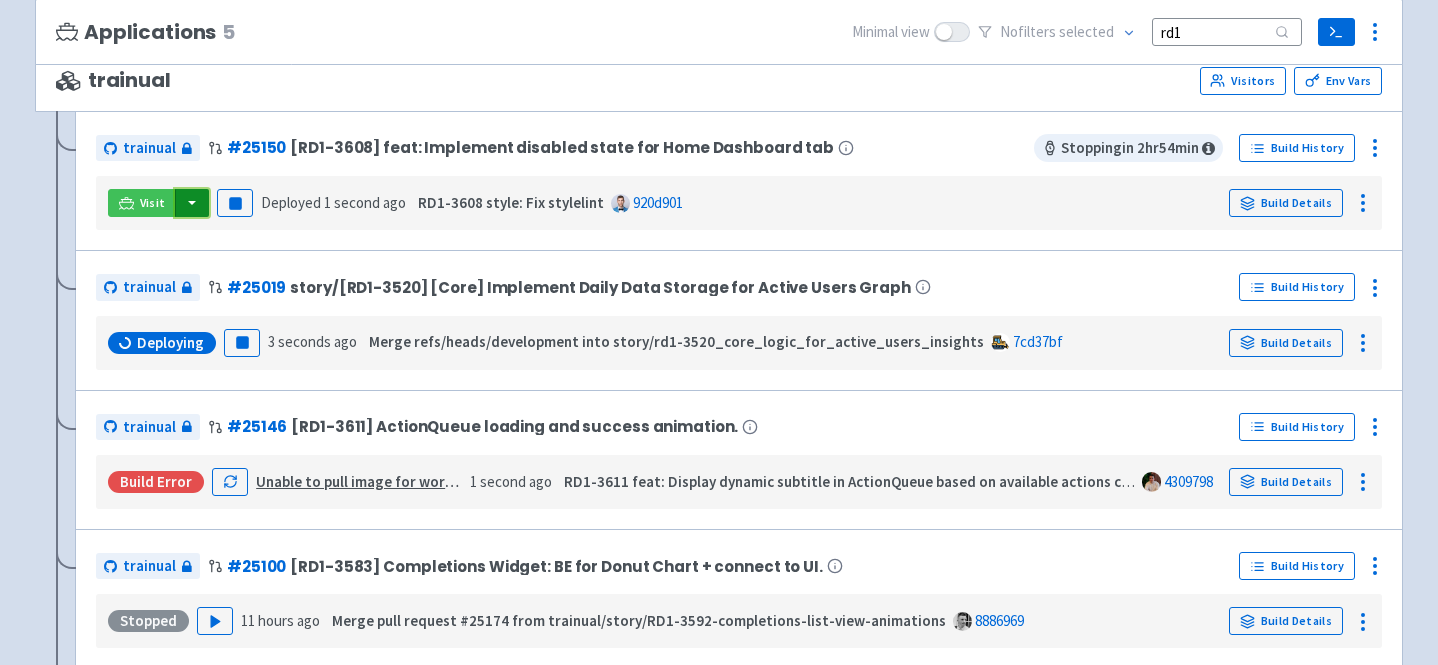 click at bounding box center [192, 203] 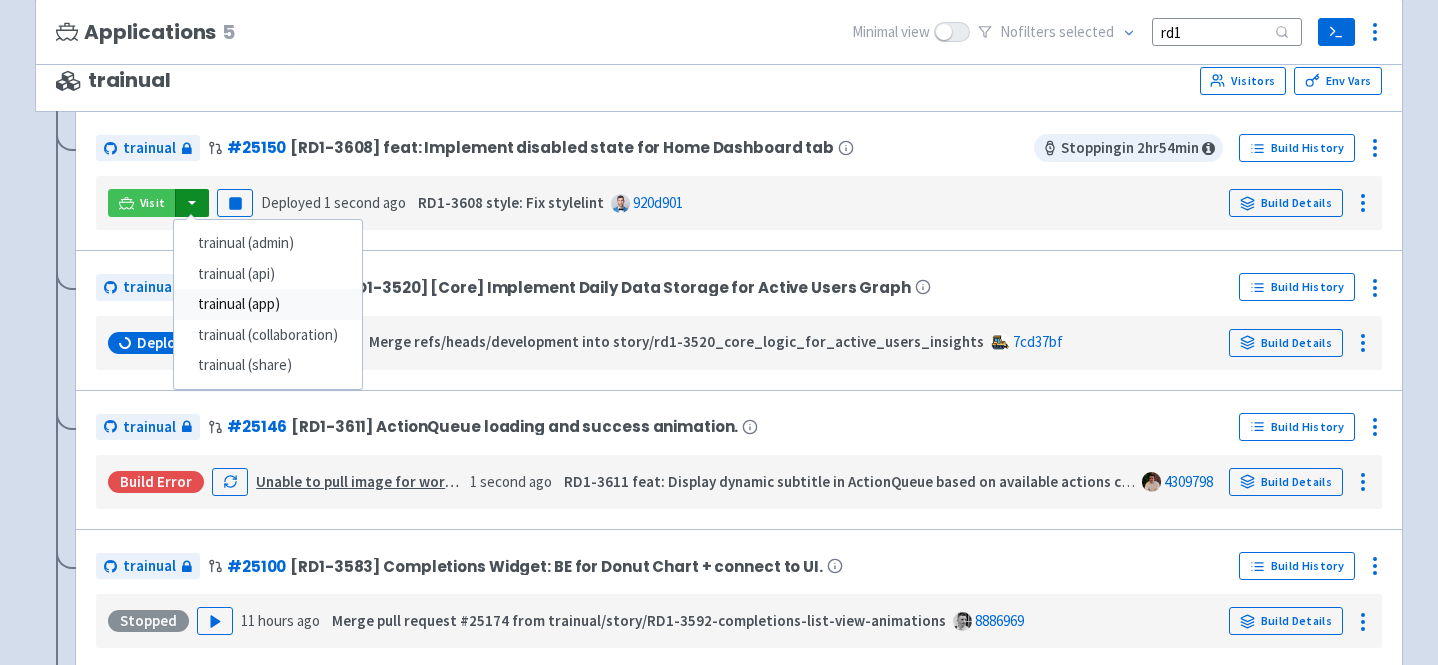 click on "trainual (app)" at bounding box center (268, 304) 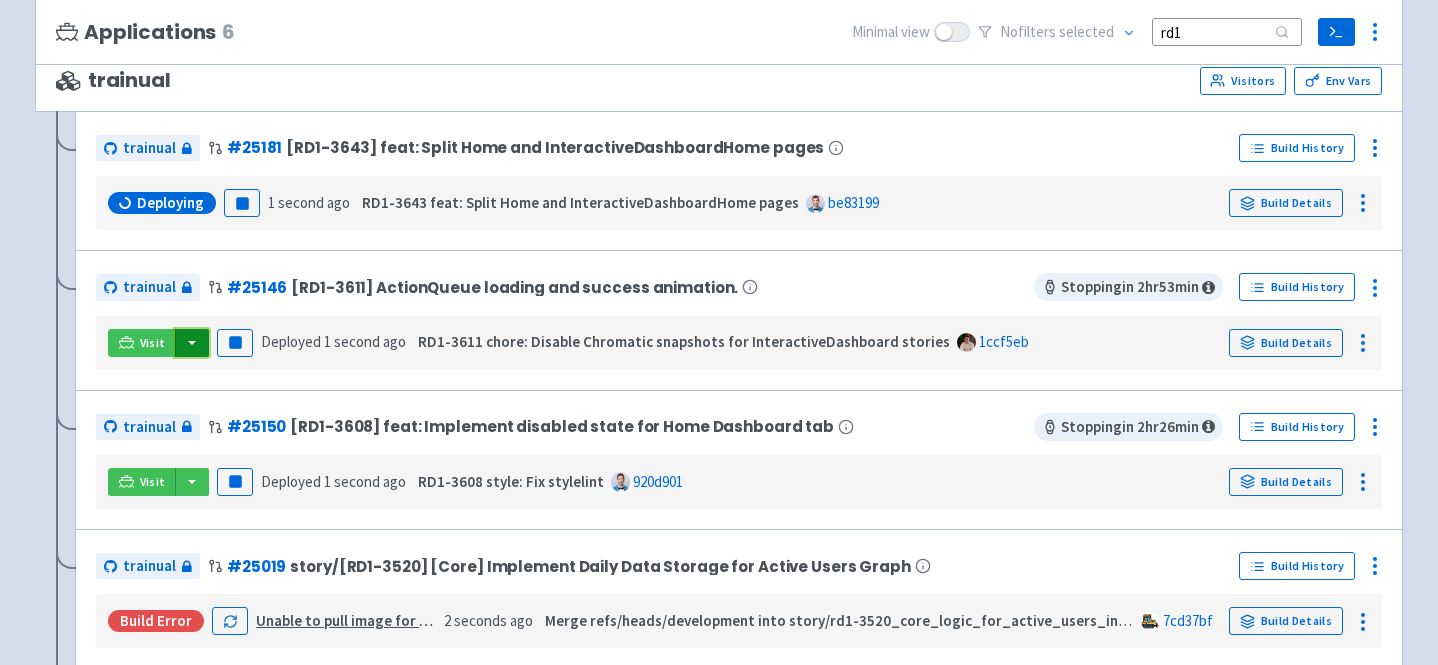 click at bounding box center (192, 343) 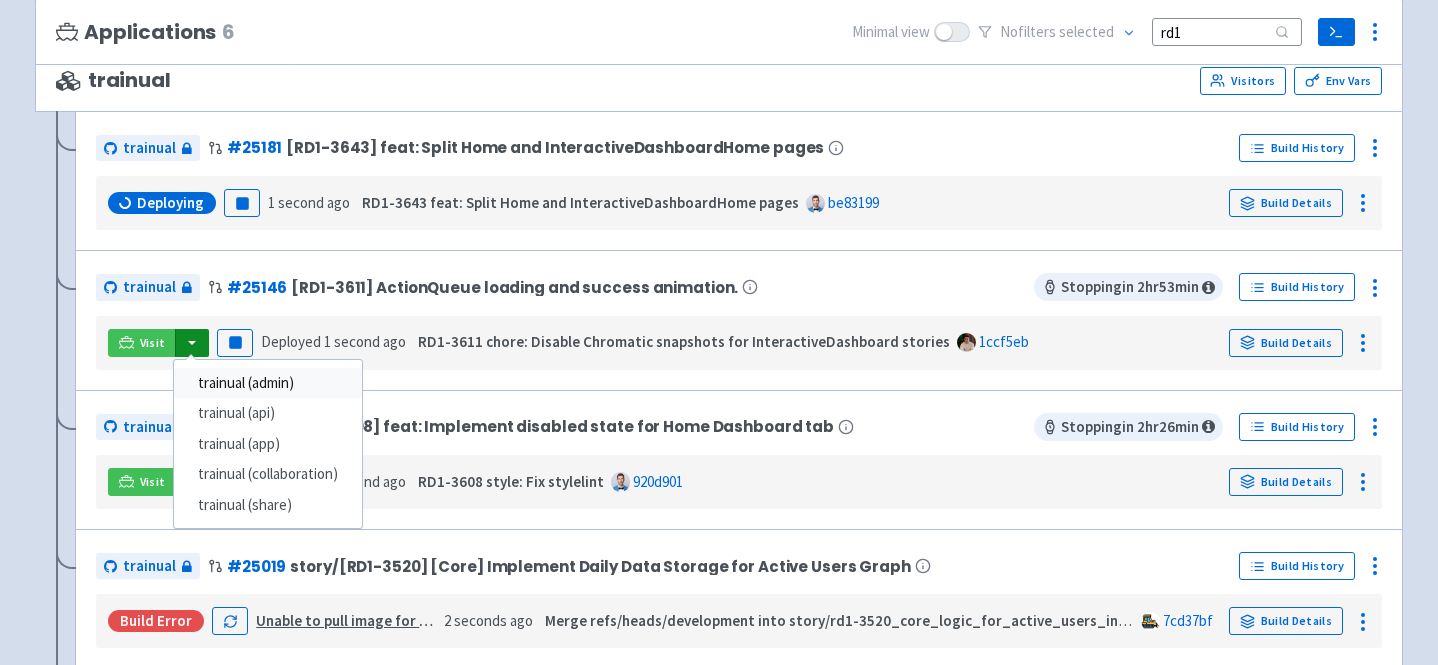 click on "trainual (admin)" at bounding box center [268, 383] 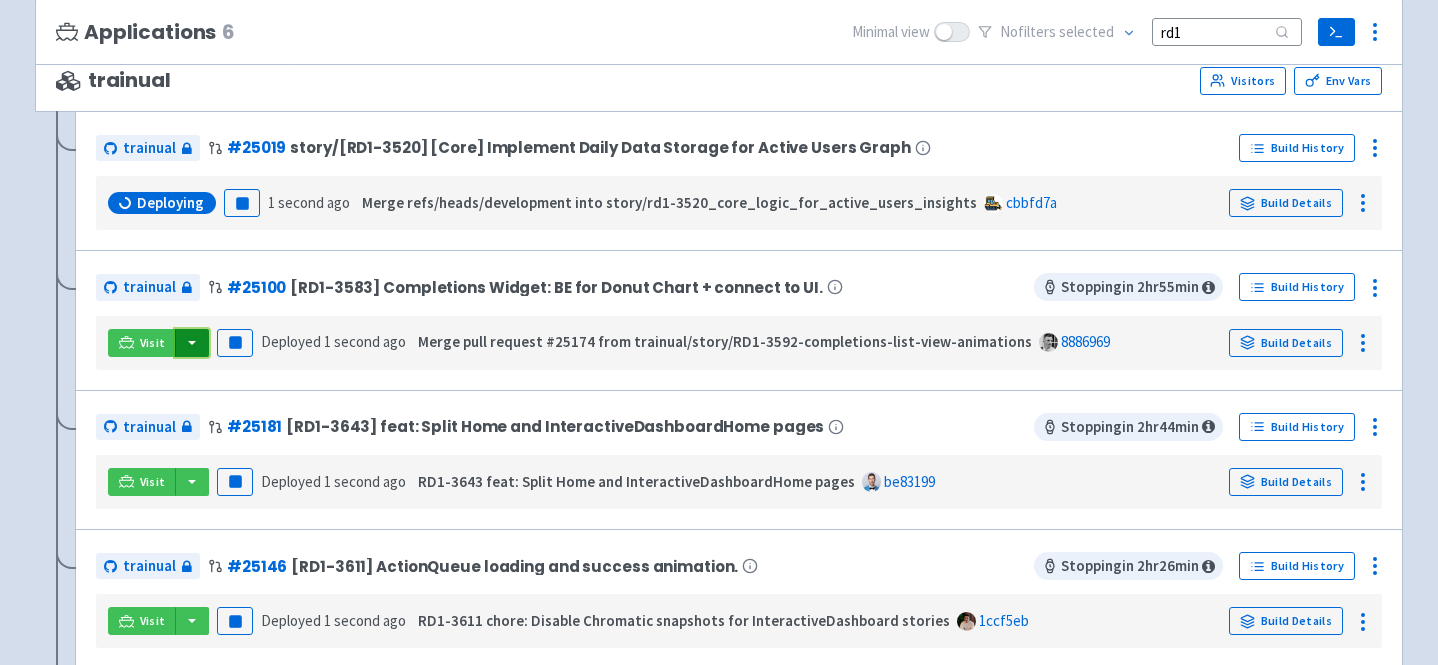 click at bounding box center (192, 343) 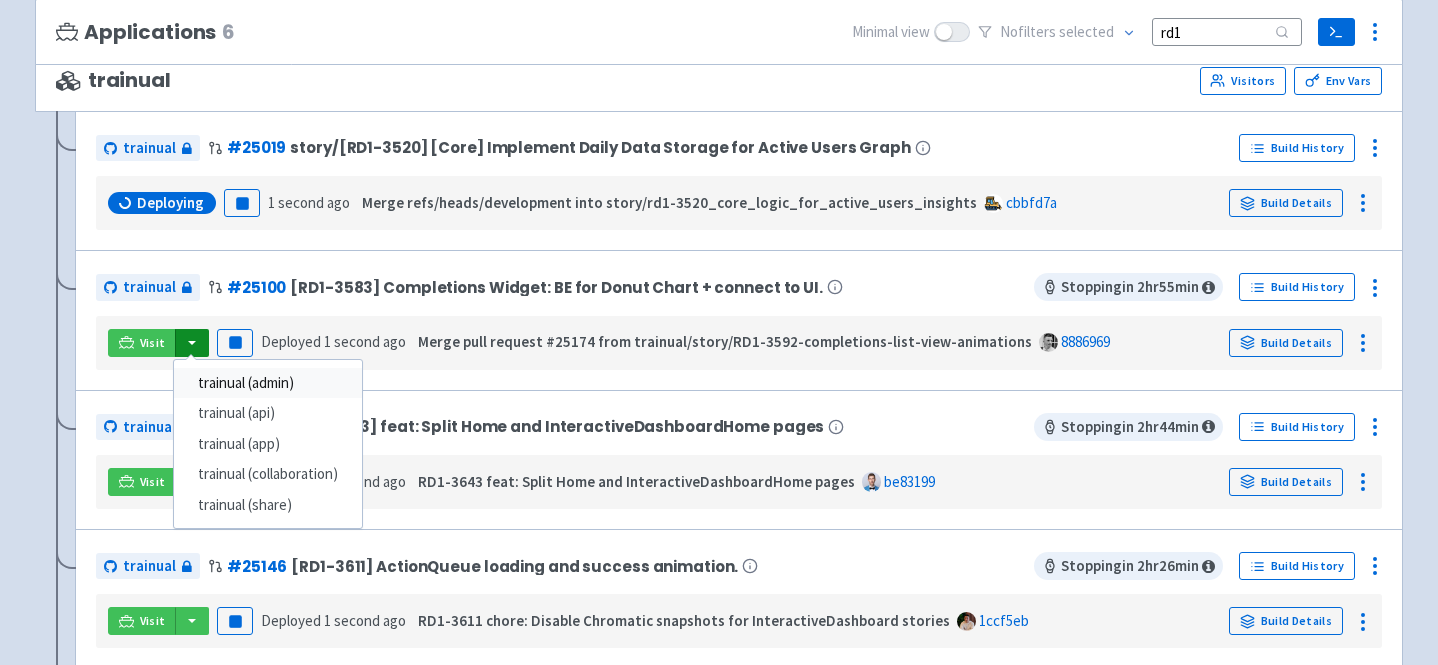click on "trainual (admin)" at bounding box center (268, 383) 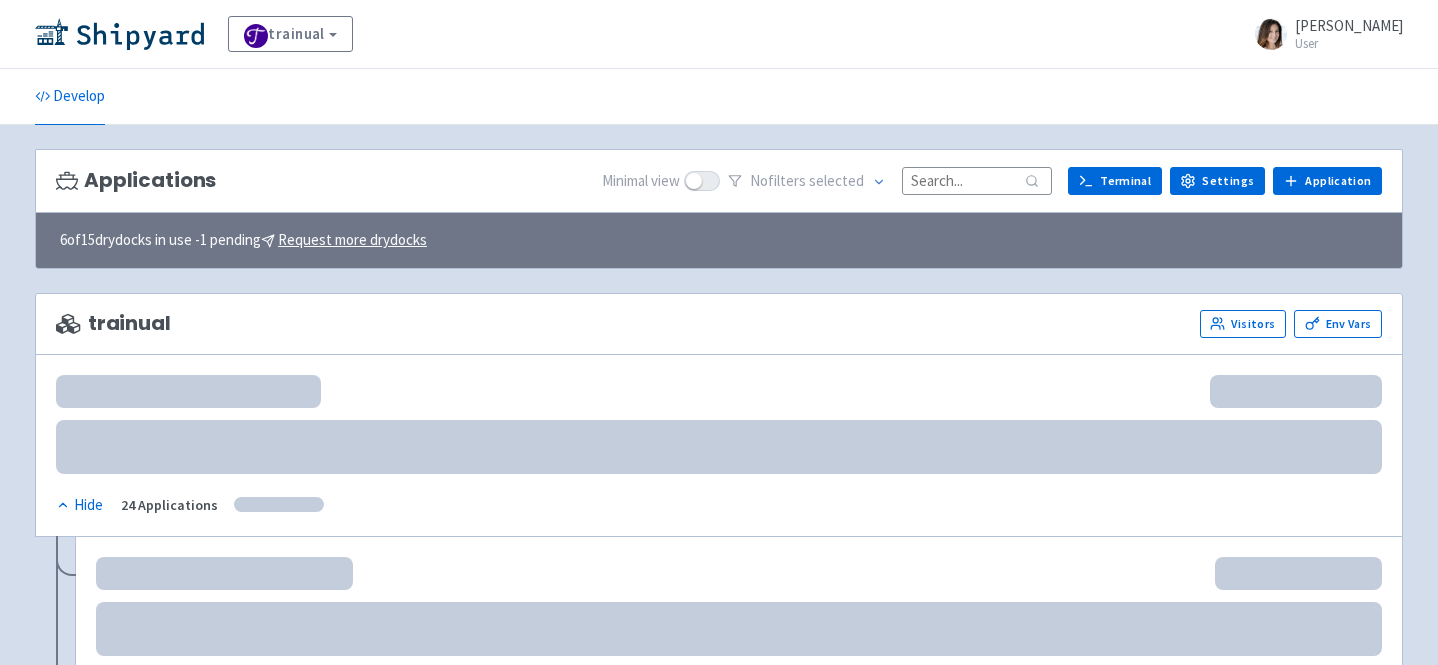 scroll, scrollTop: 0, scrollLeft: 0, axis: both 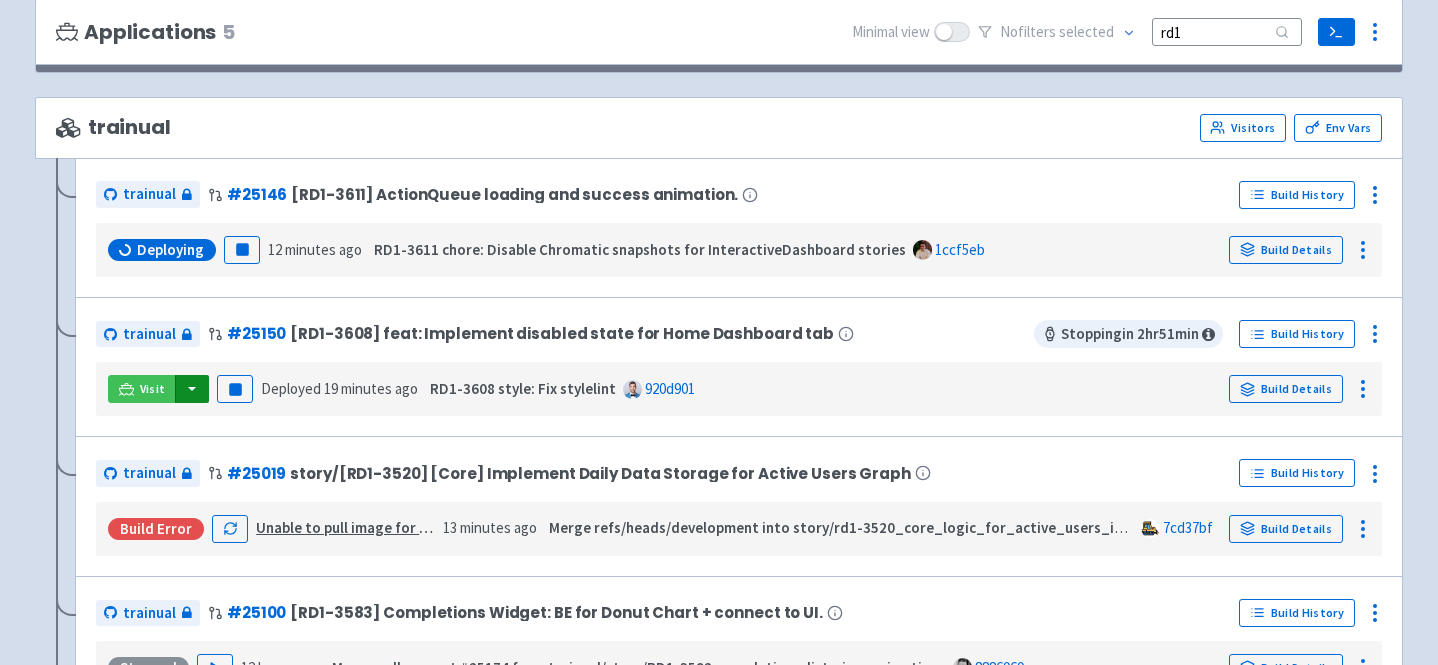 type on "rd1" 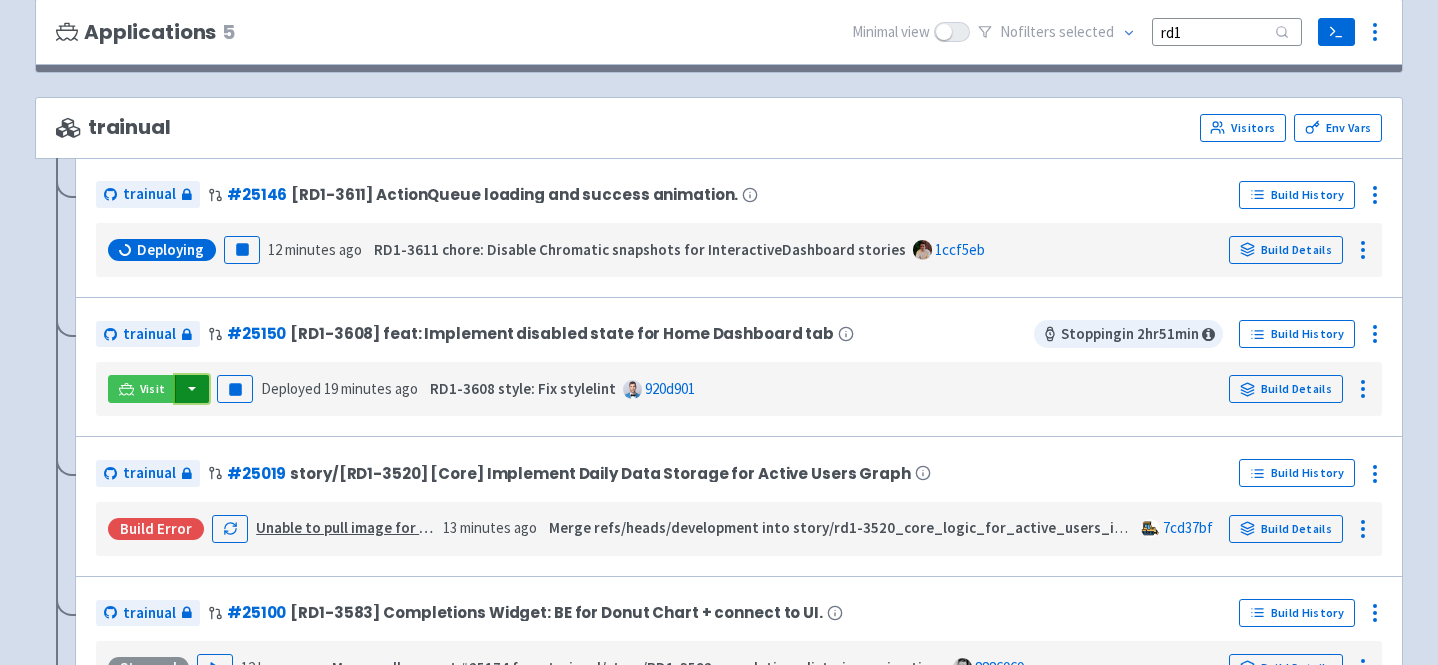 click at bounding box center (192, 389) 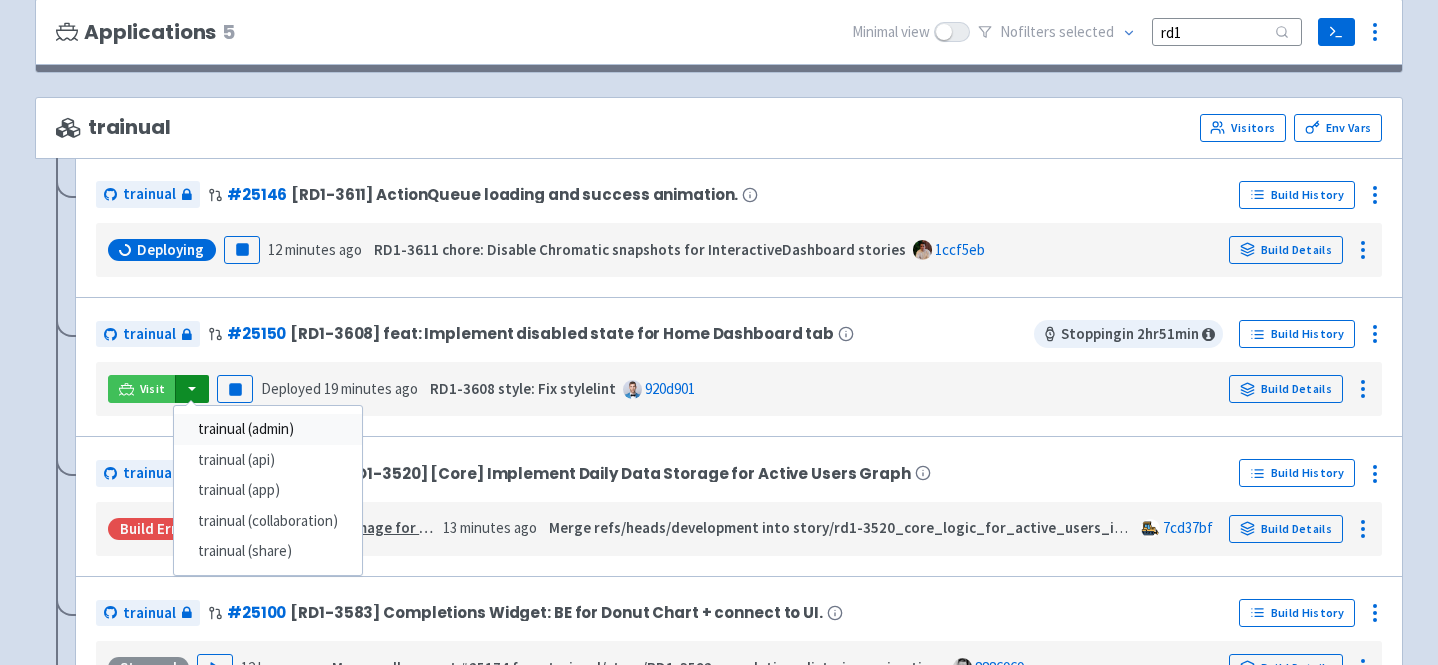 click on "trainual (admin)" at bounding box center (268, 429) 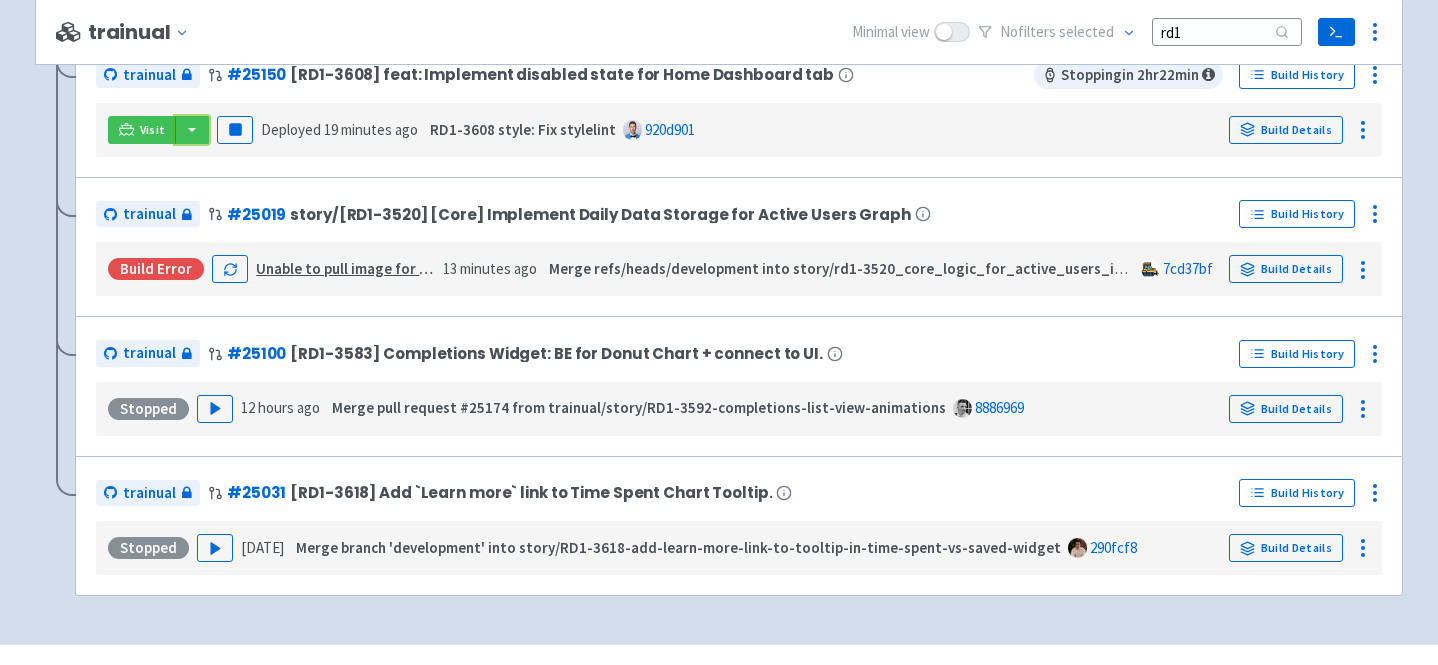 scroll, scrollTop: 601, scrollLeft: 0, axis: vertical 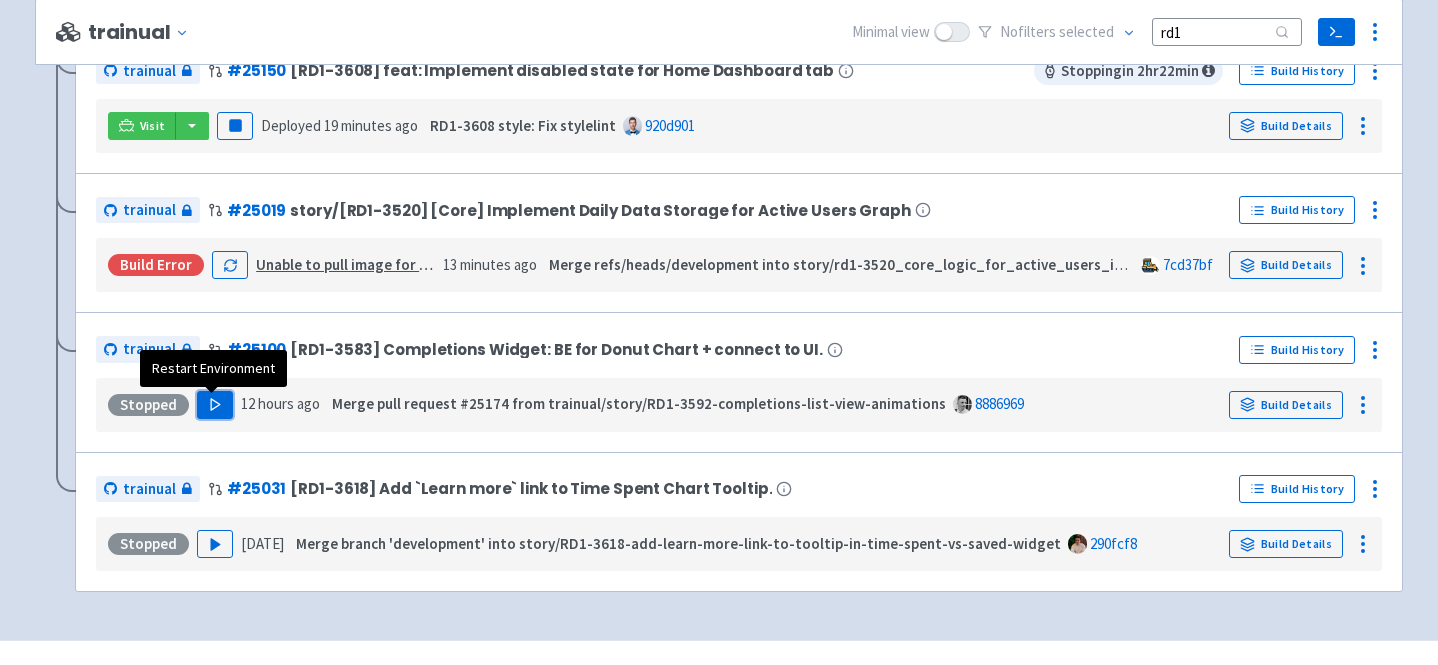 click on "Play" at bounding box center [215, 405] 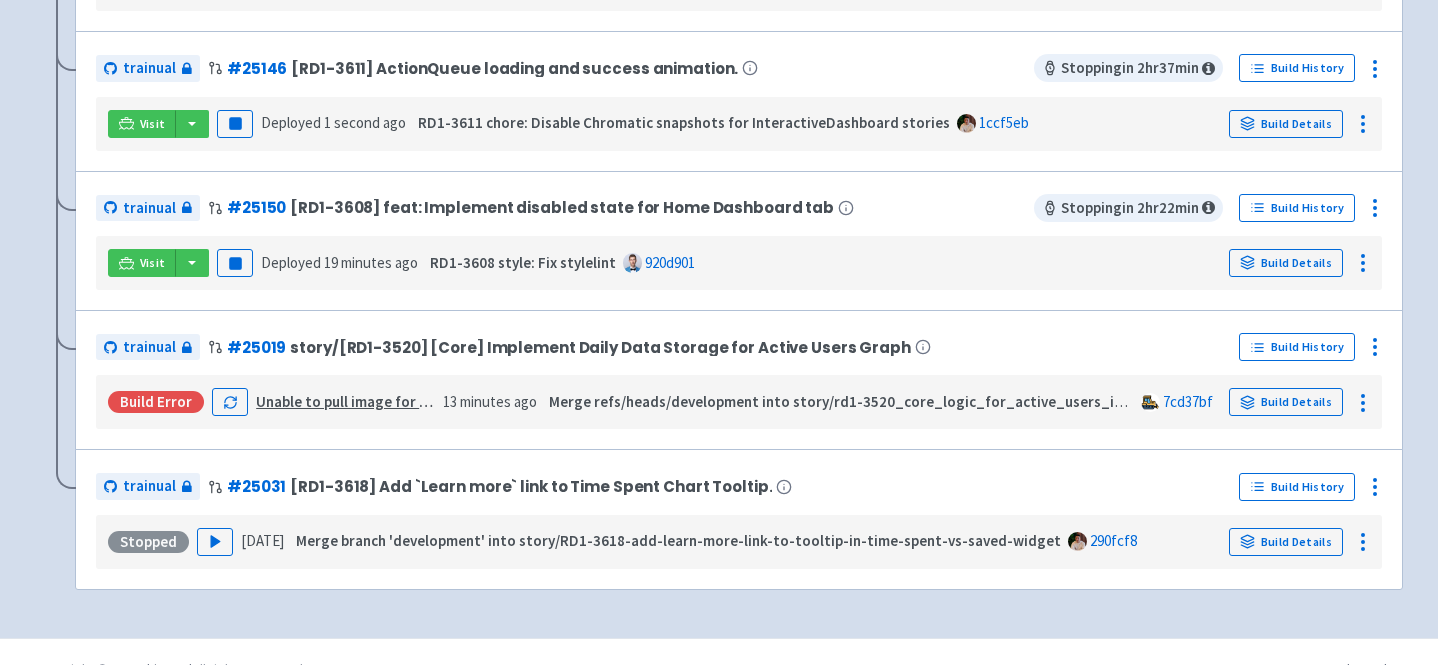 scroll, scrollTop: 41, scrollLeft: 0, axis: vertical 